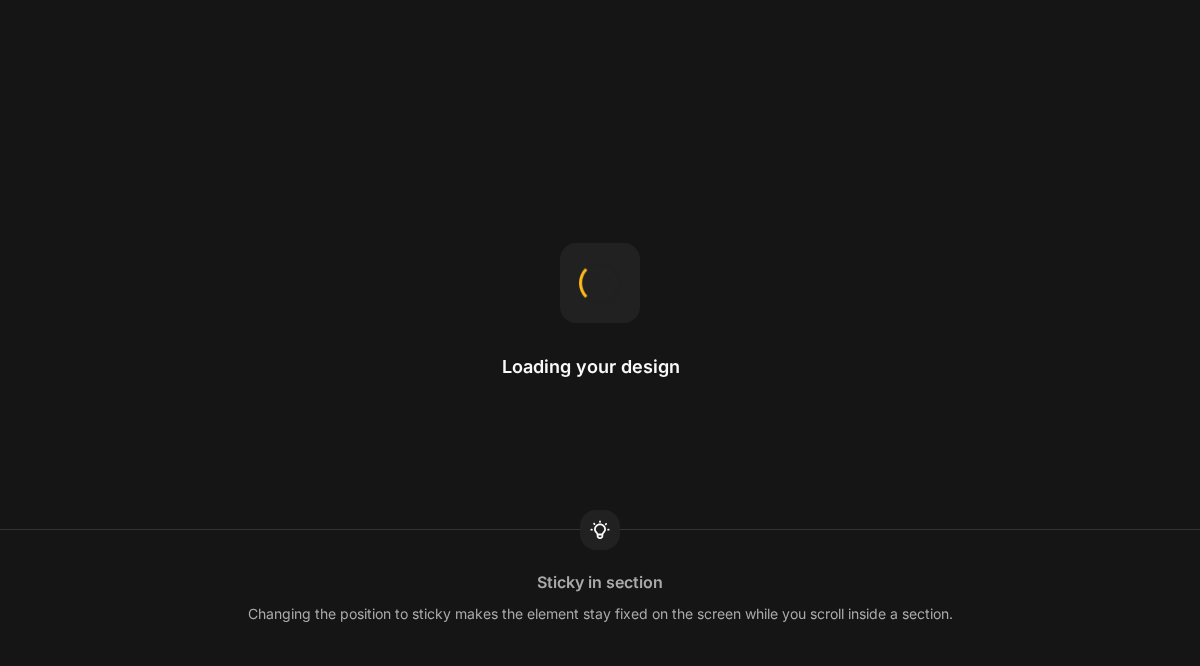 scroll, scrollTop: 0, scrollLeft: 0, axis: both 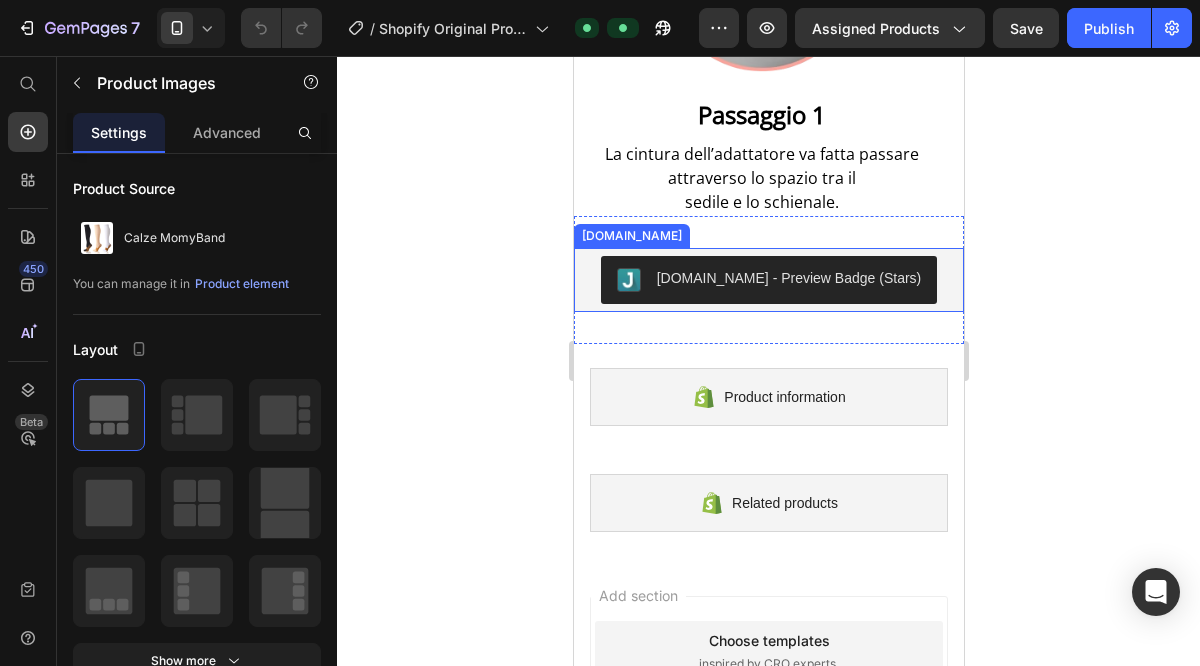 click on "[DOMAIN_NAME] - Preview Badge (Stars)" at bounding box center [788, 278] 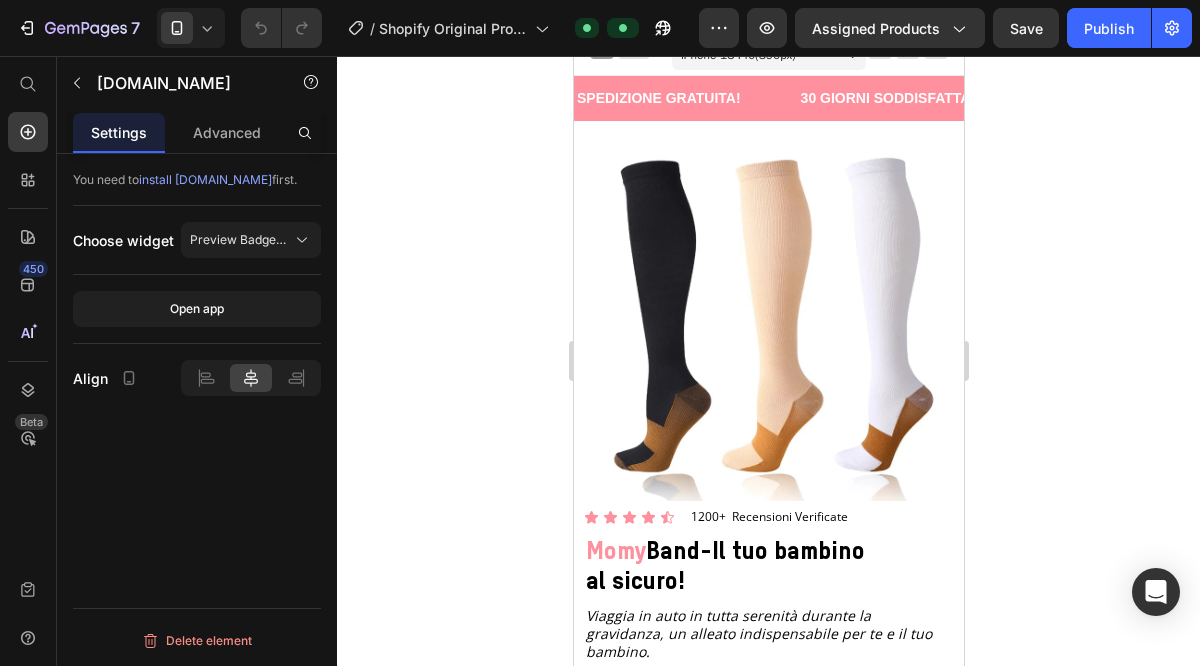 scroll, scrollTop: 0, scrollLeft: 0, axis: both 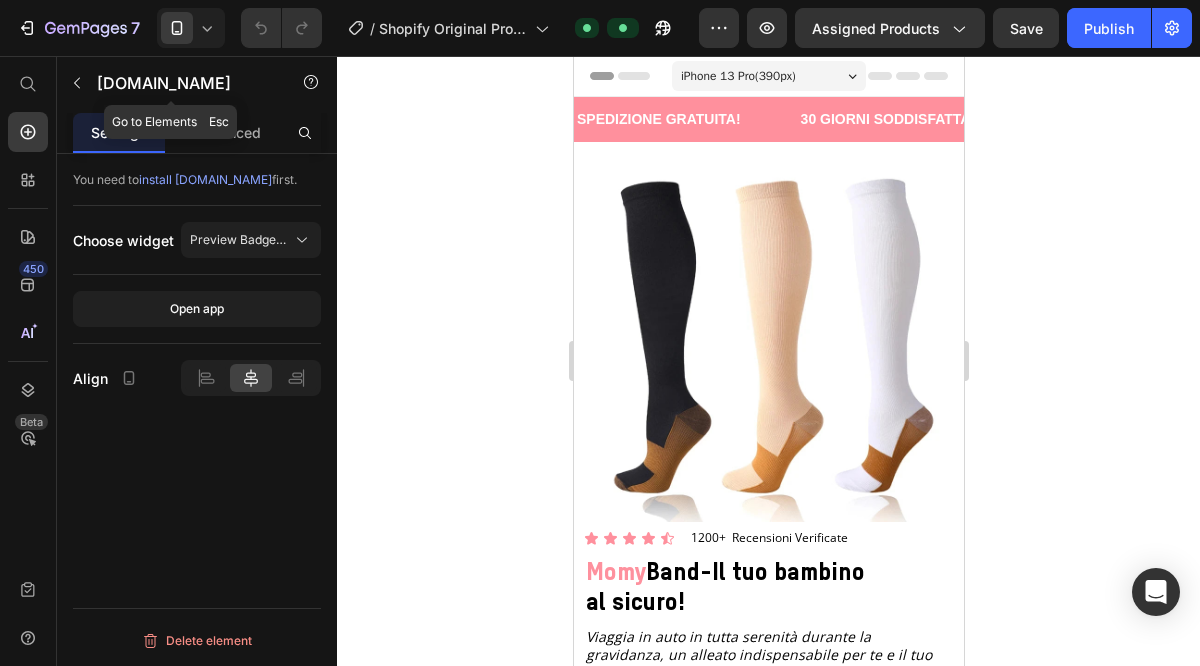 click at bounding box center [77, 83] 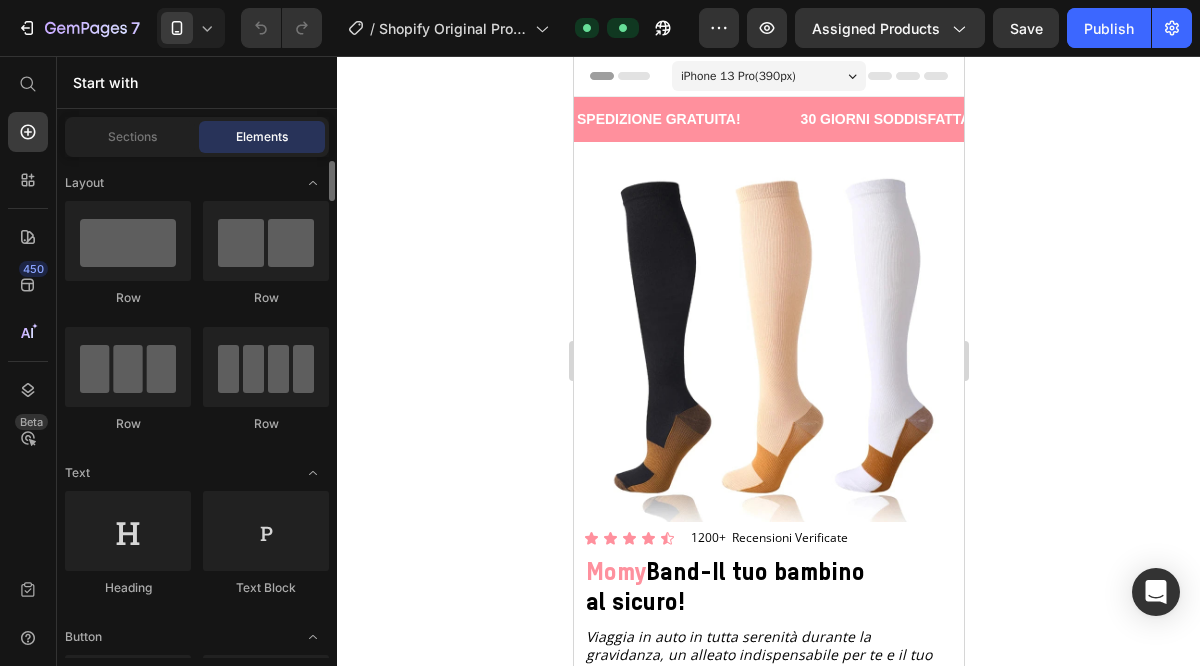 scroll, scrollTop: 4, scrollLeft: 0, axis: vertical 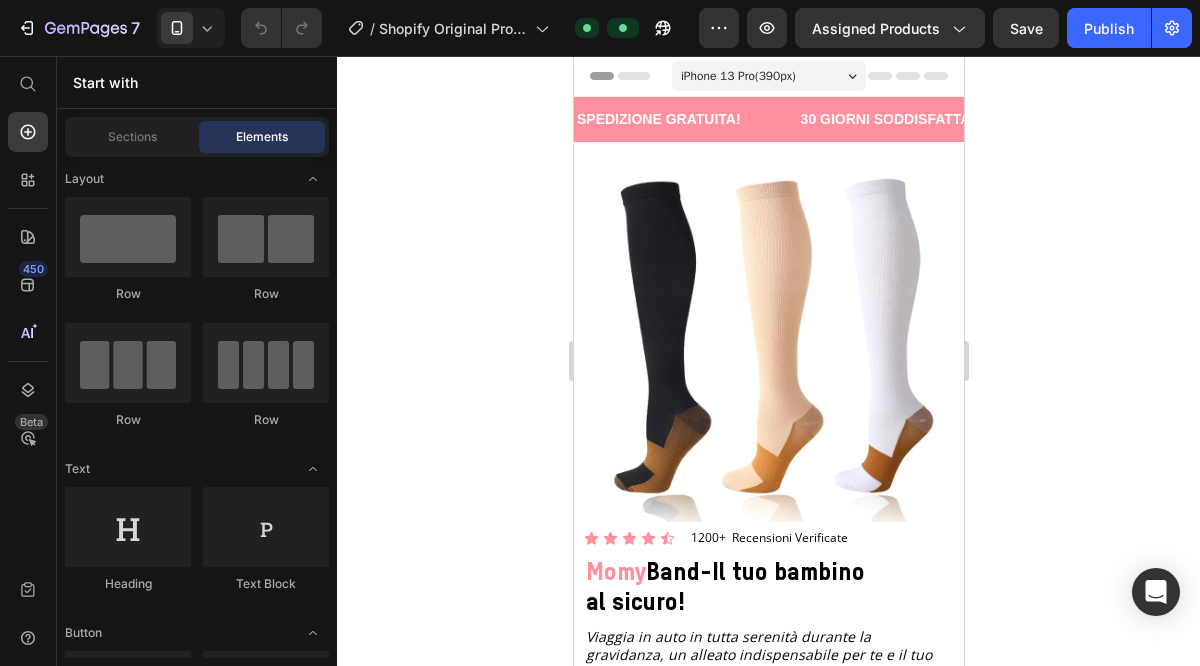 click 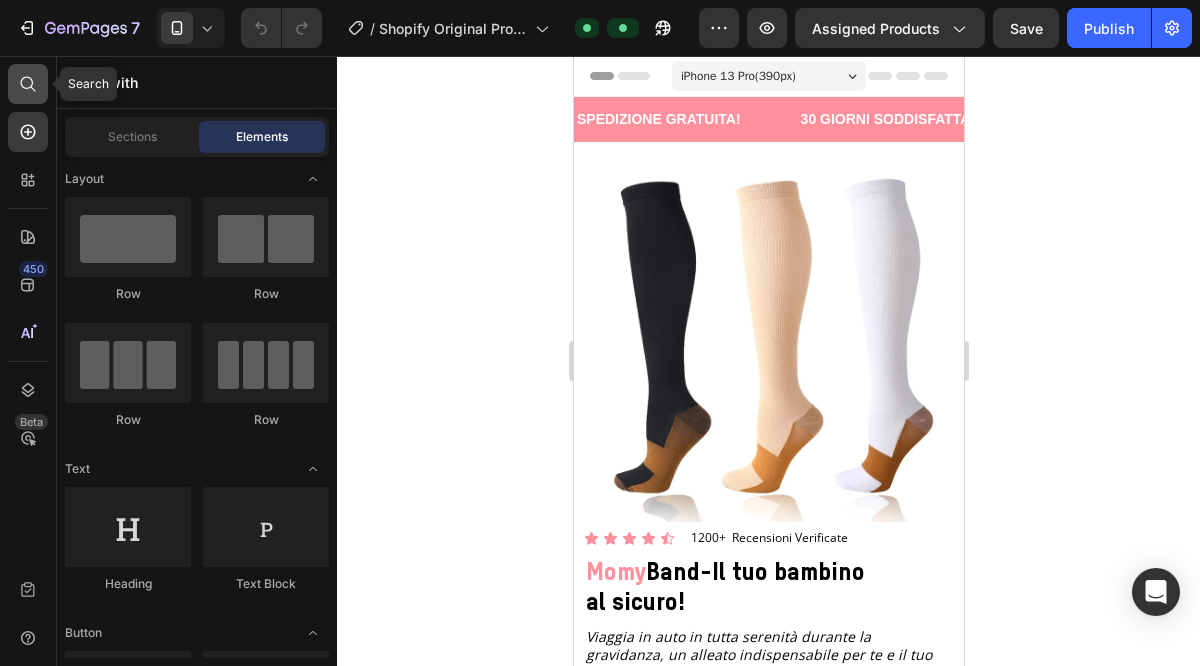 click 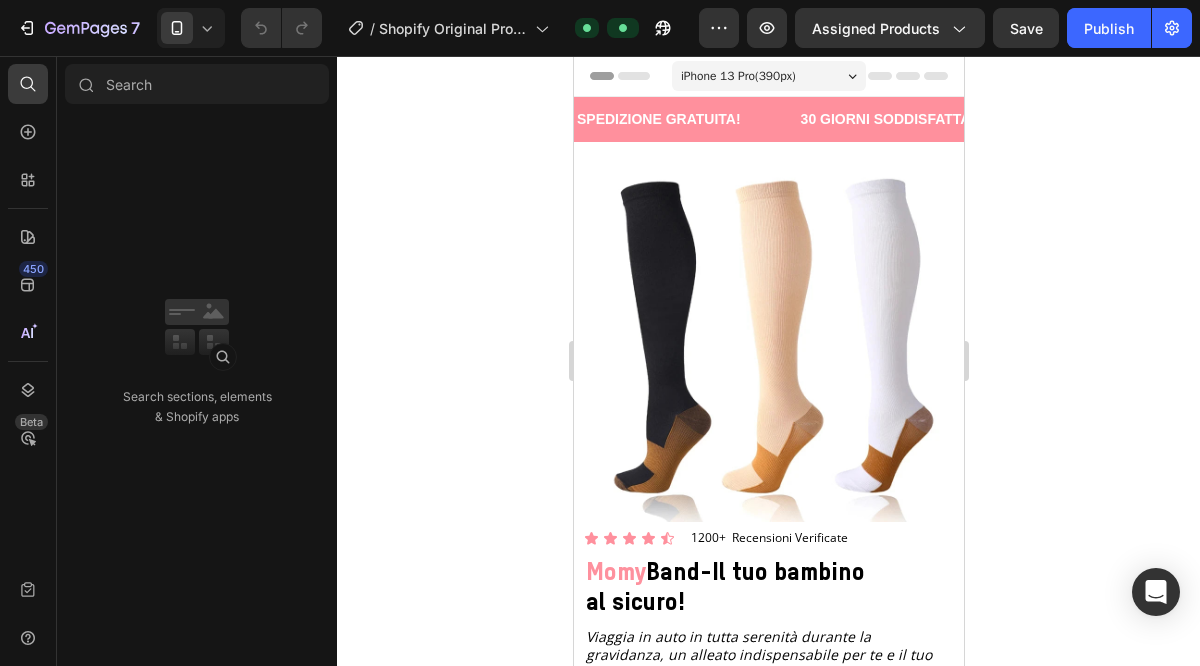 click 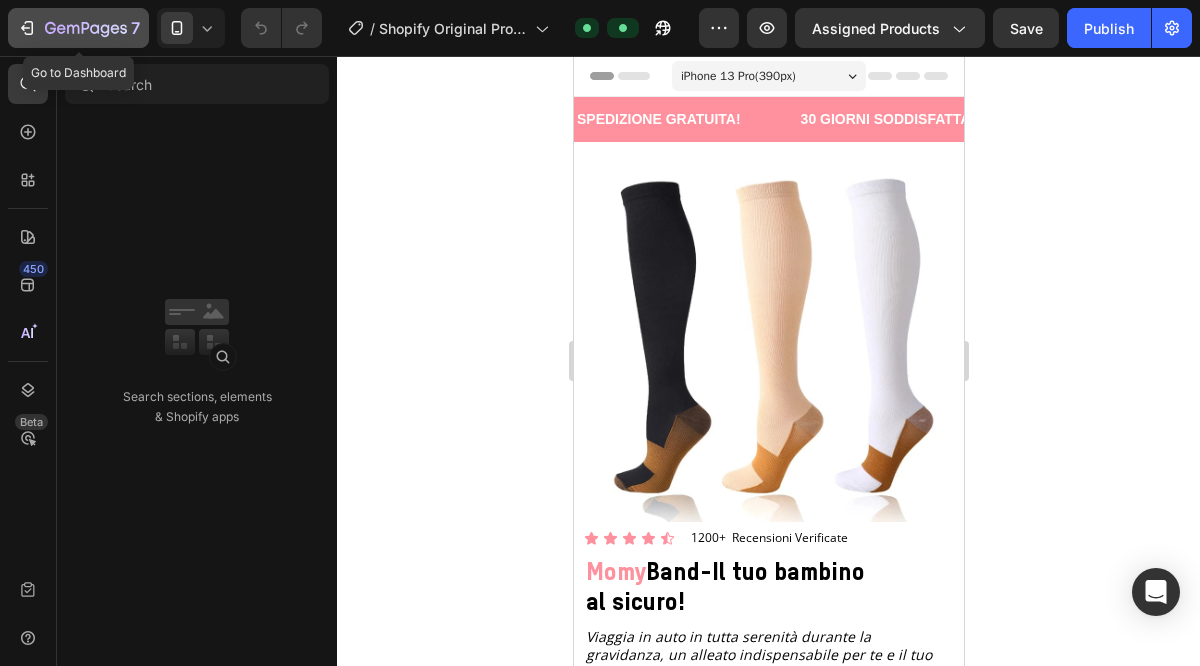 click 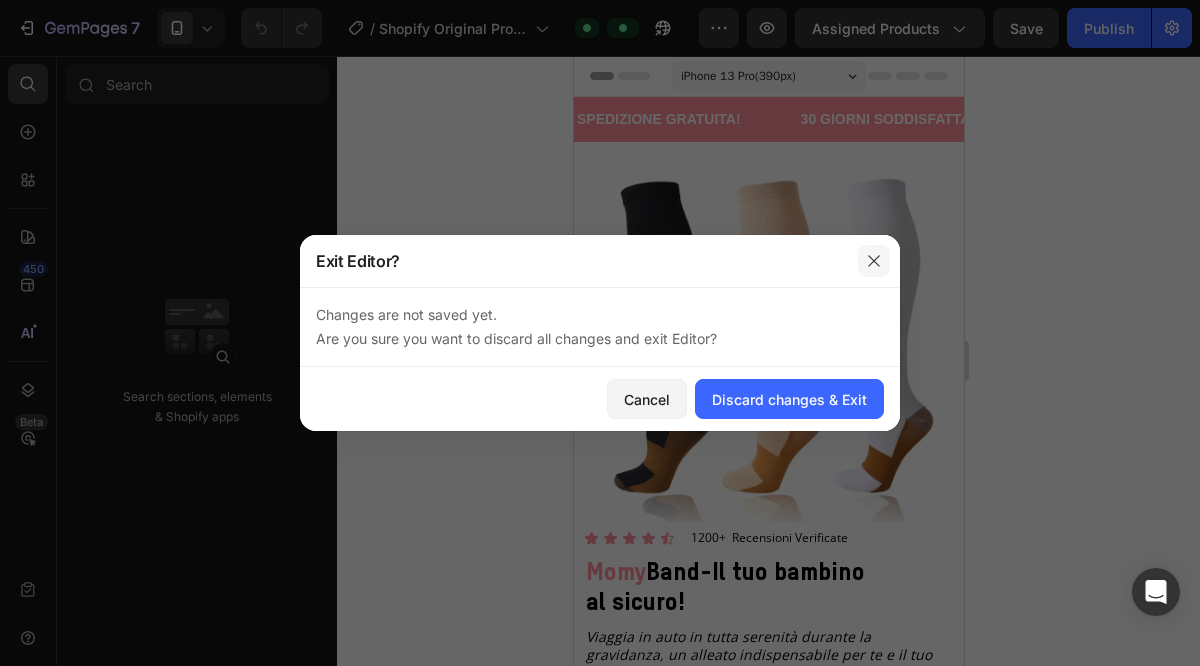 click at bounding box center (874, 261) 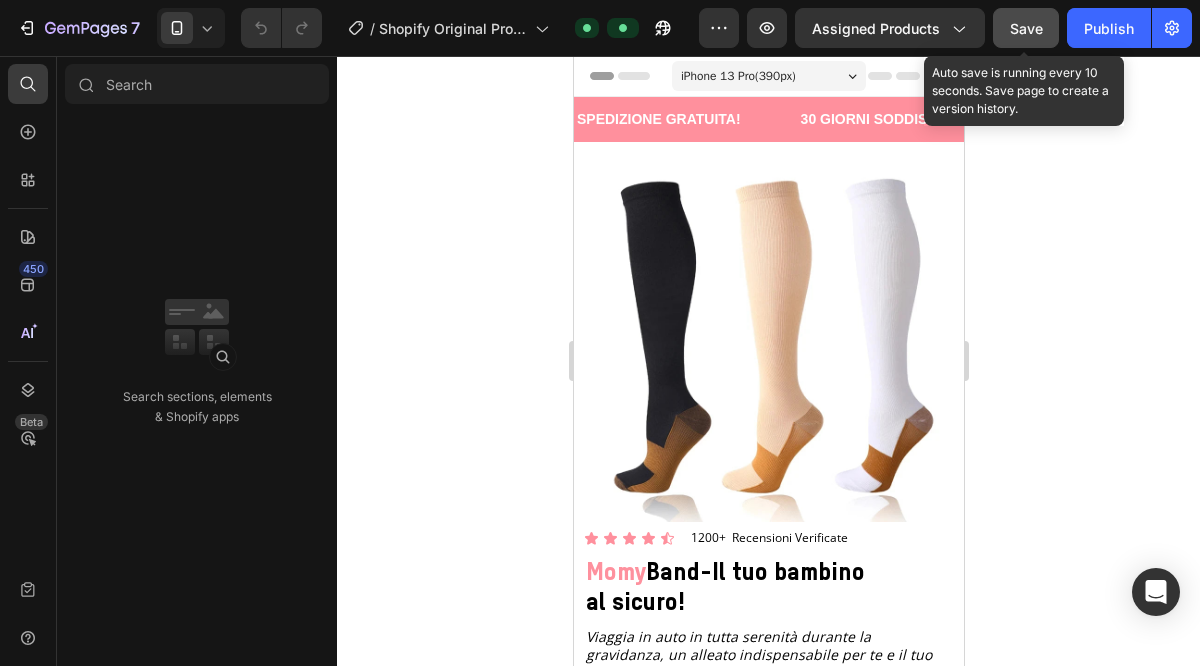 click on "Save" 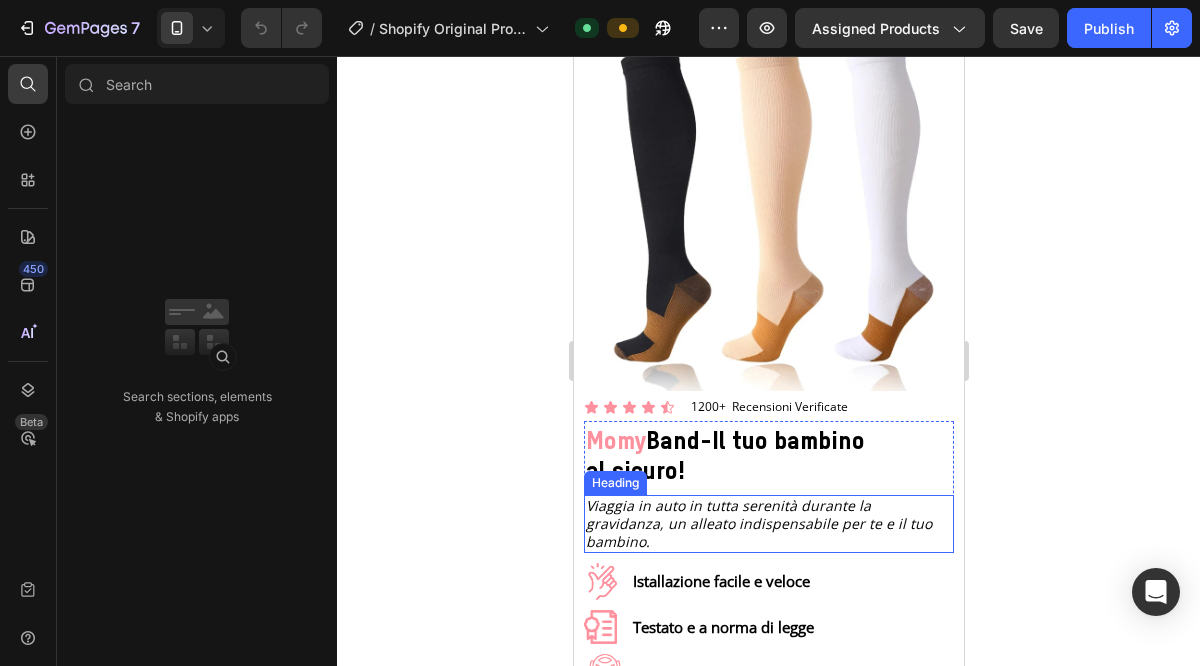 scroll, scrollTop: 0, scrollLeft: 0, axis: both 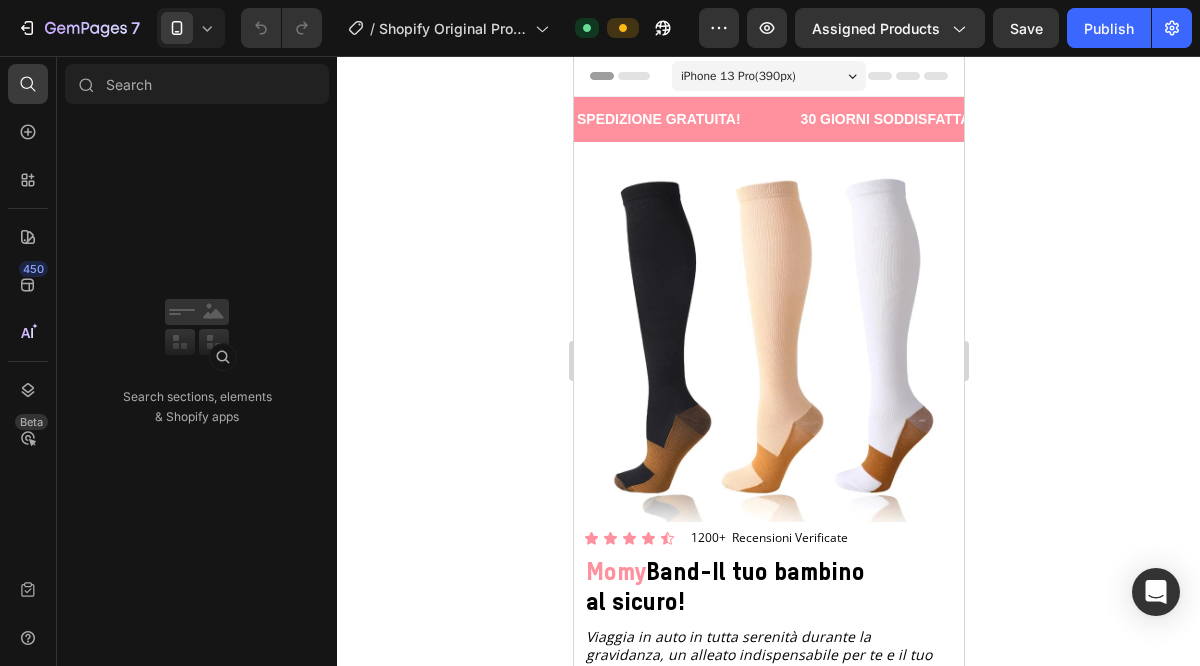 click 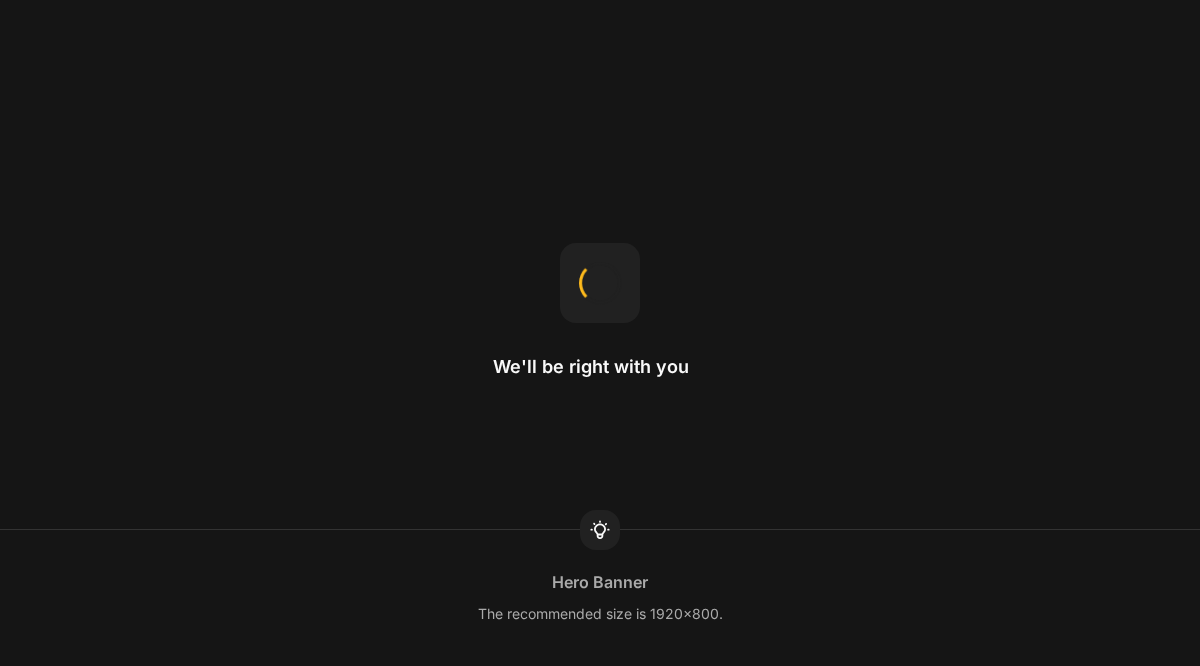 scroll, scrollTop: 0, scrollLeft: 0, axis: both 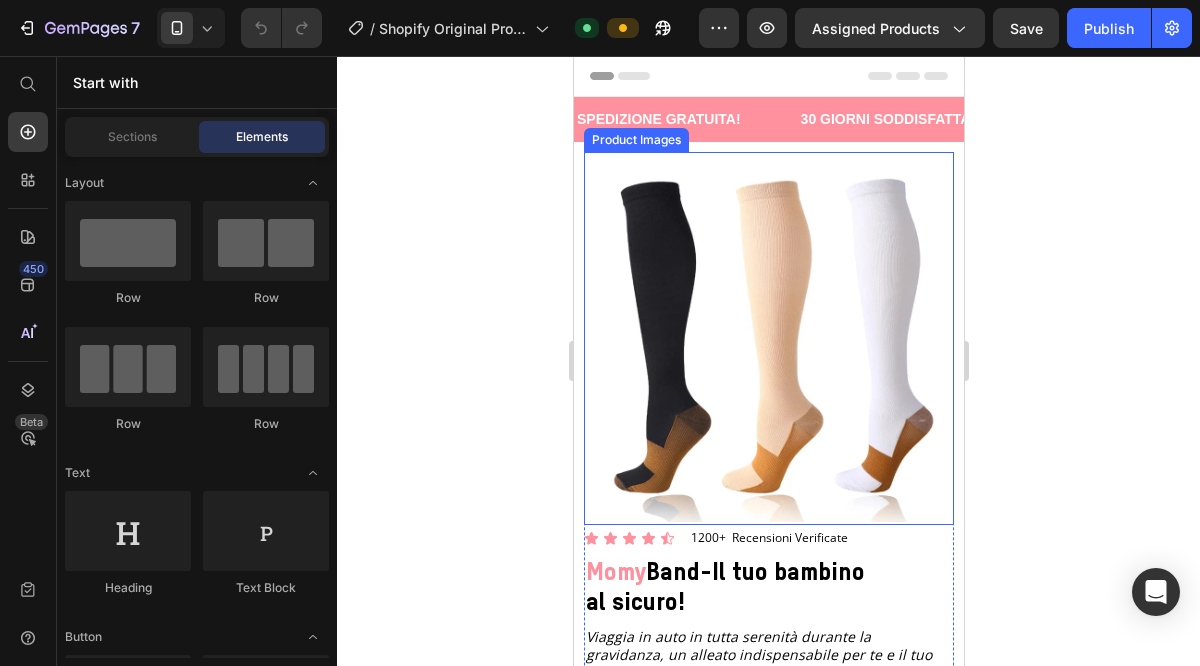 click at bounding box center (768, 337) 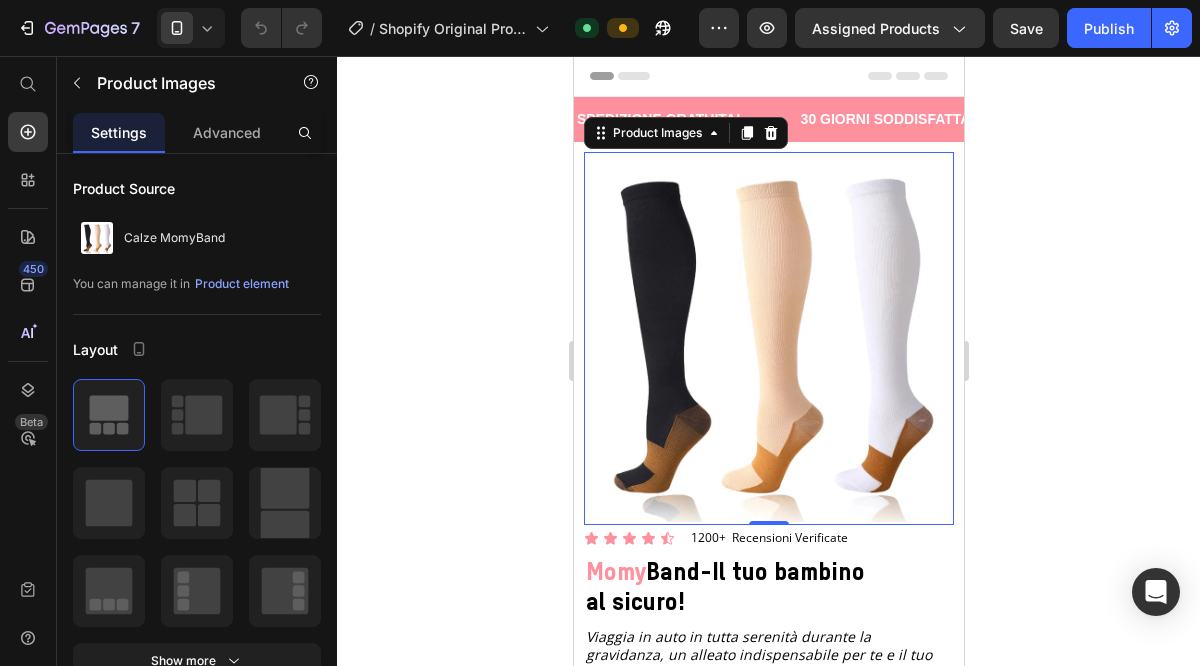 click 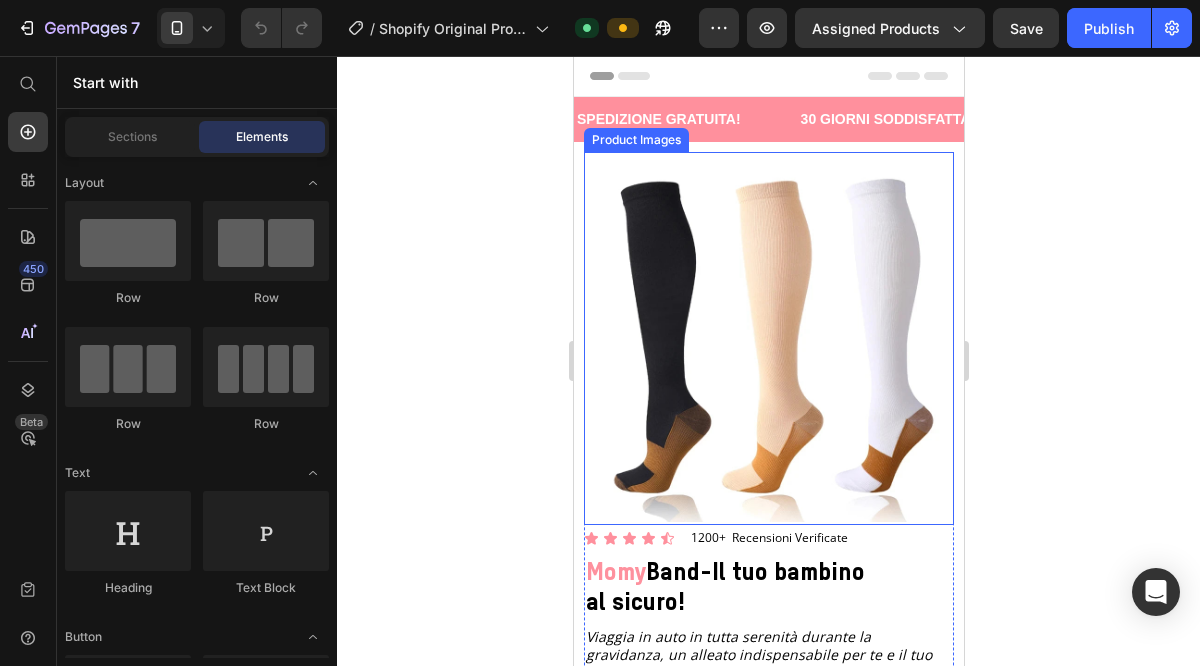 click at bounding box center (768, 337) 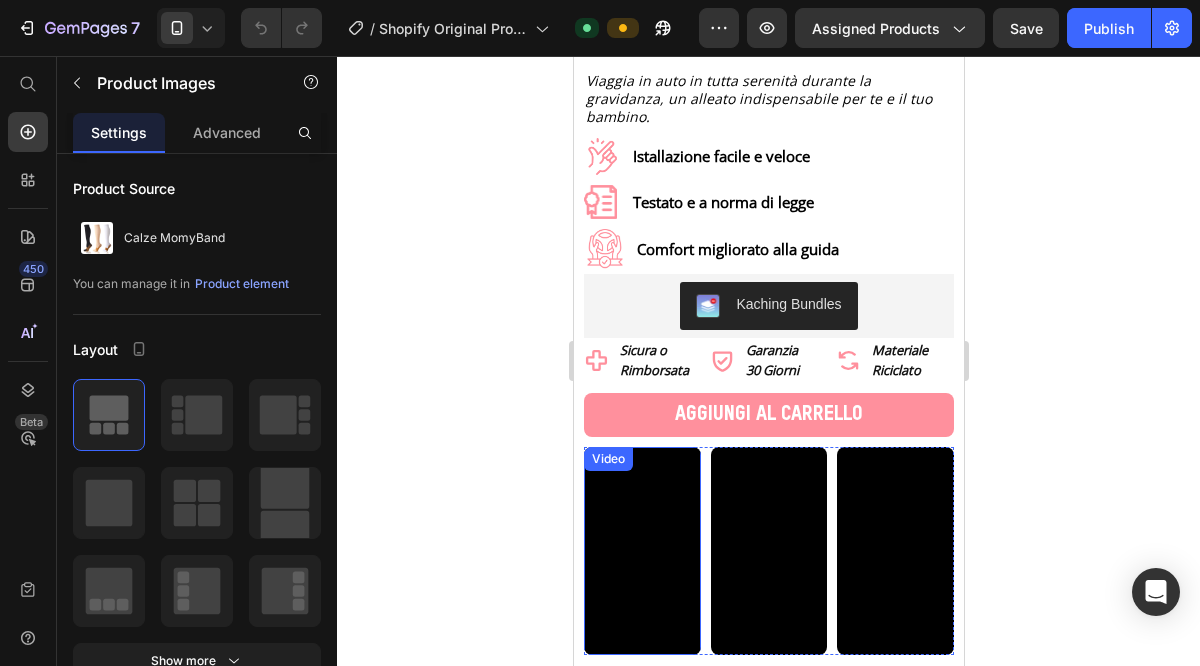 scroll, scrollTop: 0, scrollLeft: 0, axis: both 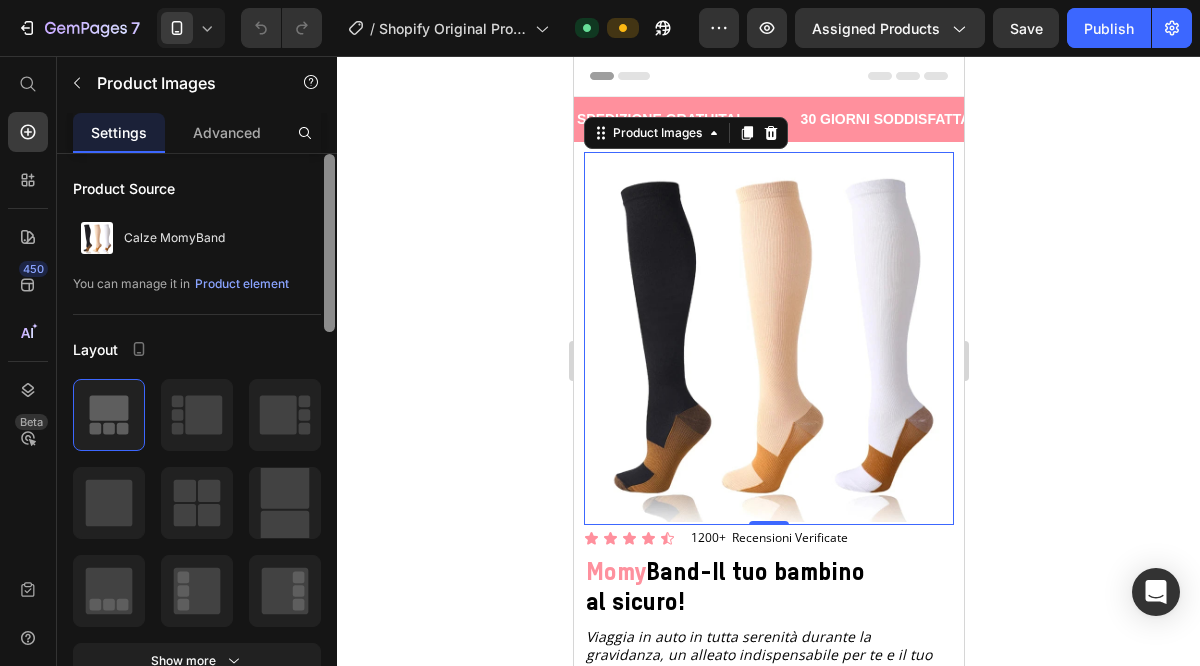 click at bounding box center [329, 243] 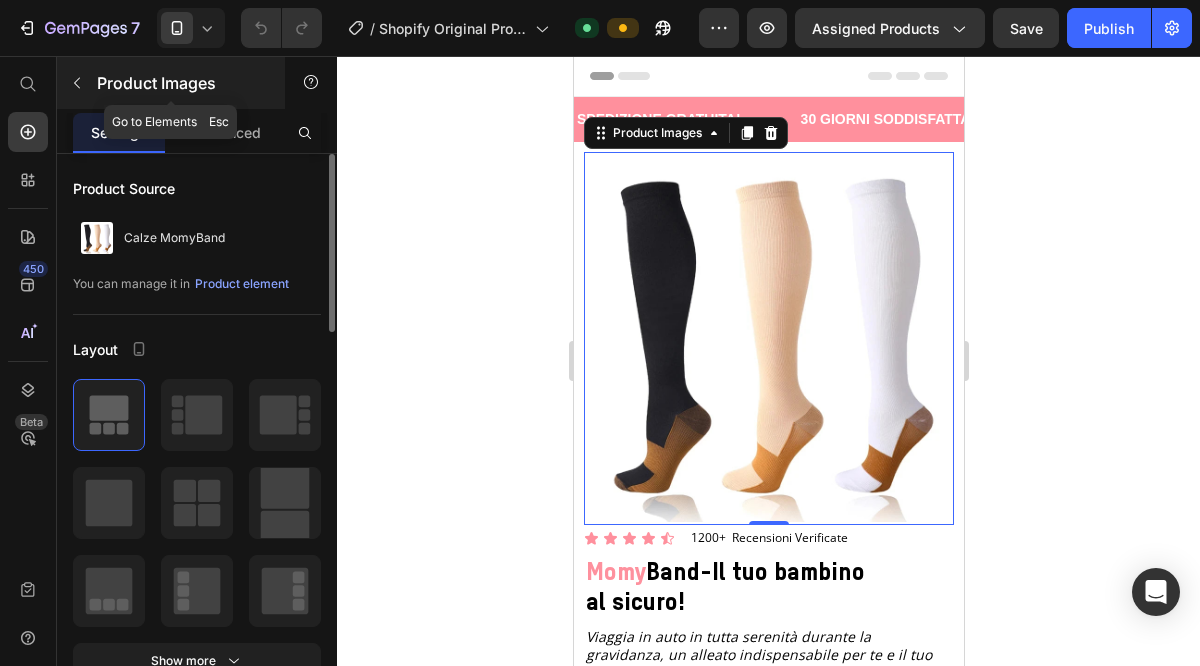 click 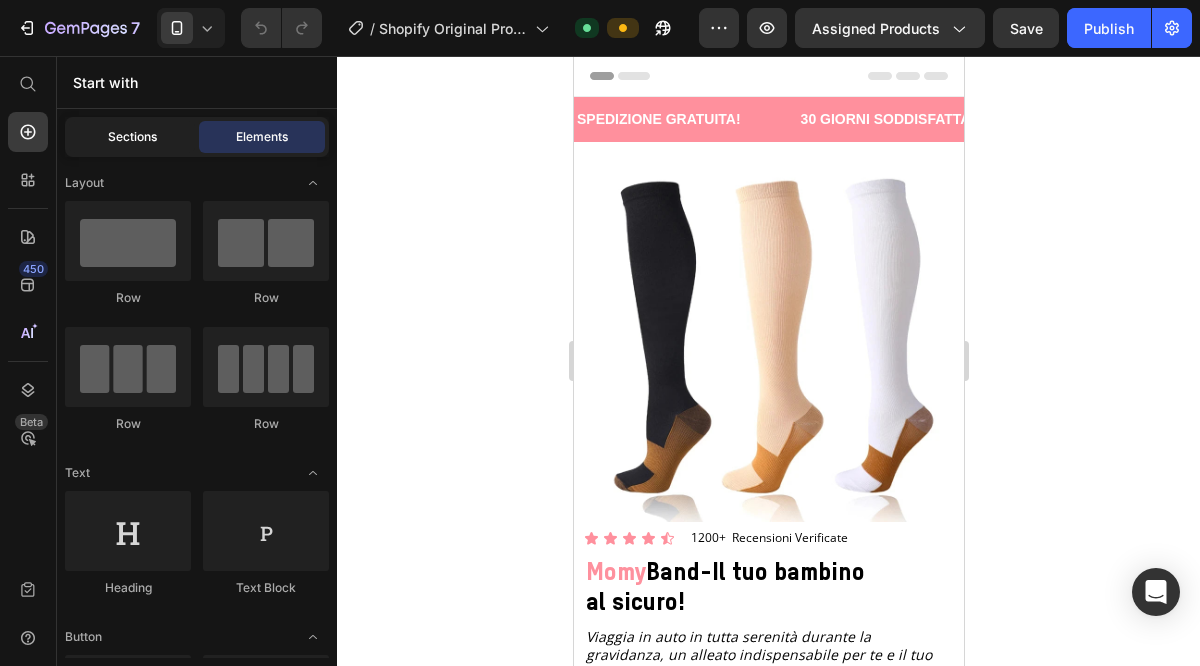 click on "Sections" at bounding box center [132, 137] 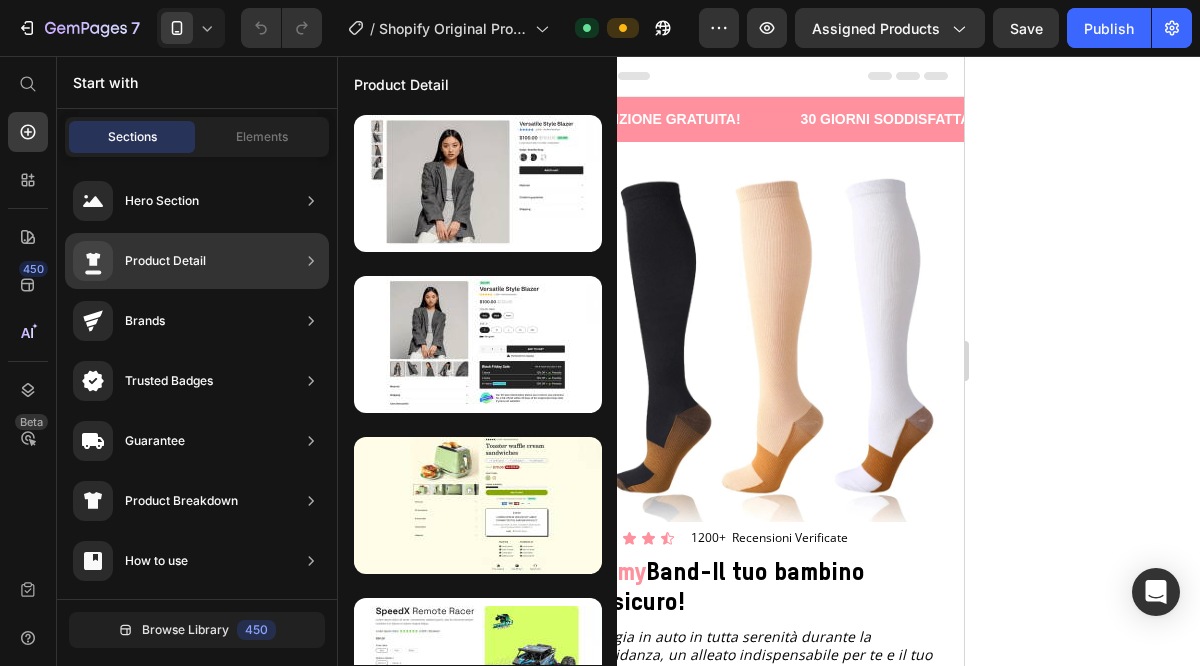 click on "Product Detail" at bounding box center [165, 261] 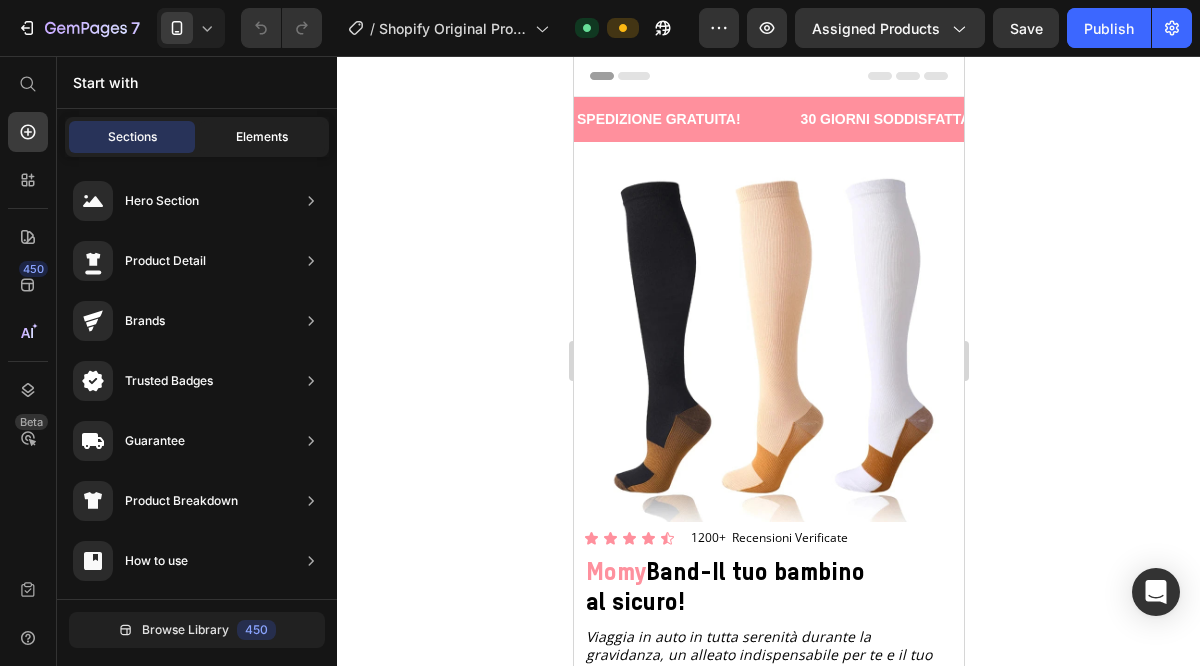 click on "Elements" at bounding box center (262, 137) 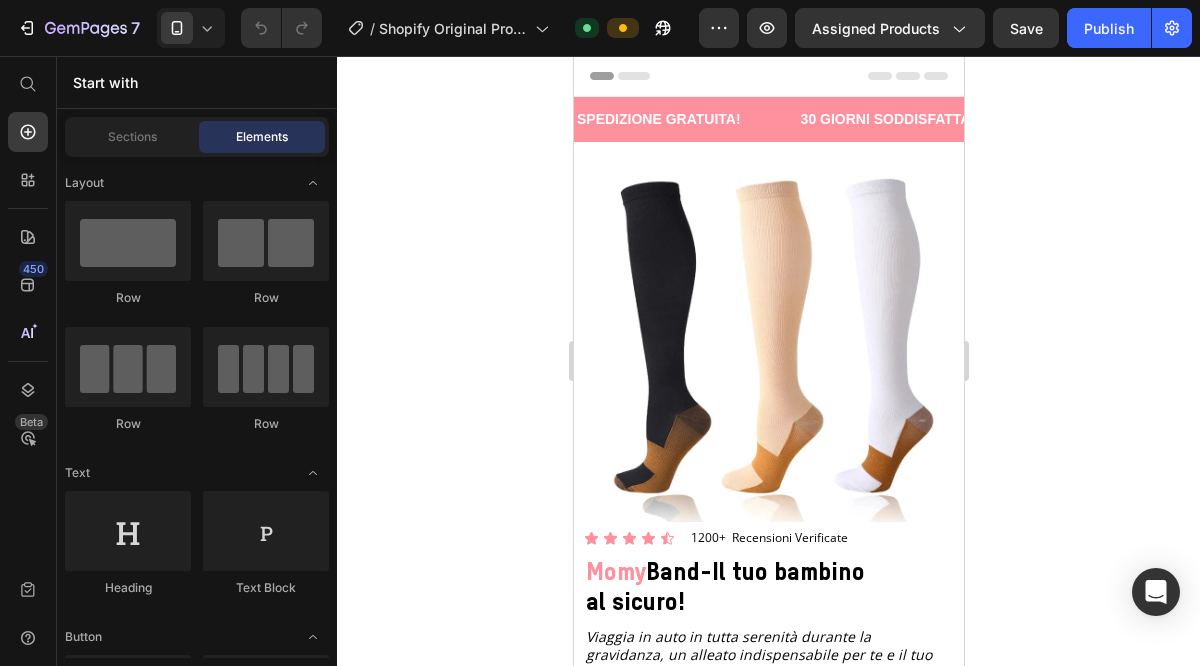 click at bounding box center (768, 337) 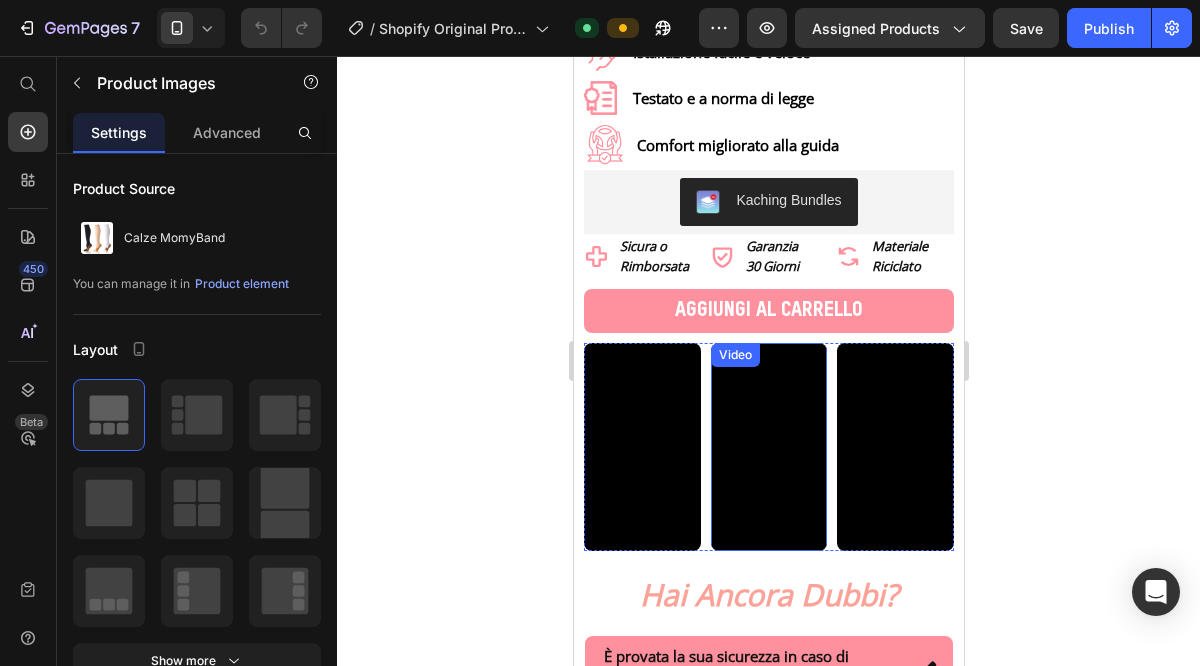 scroll, scrollTop: 0, scrollLeft: 0, axis: both 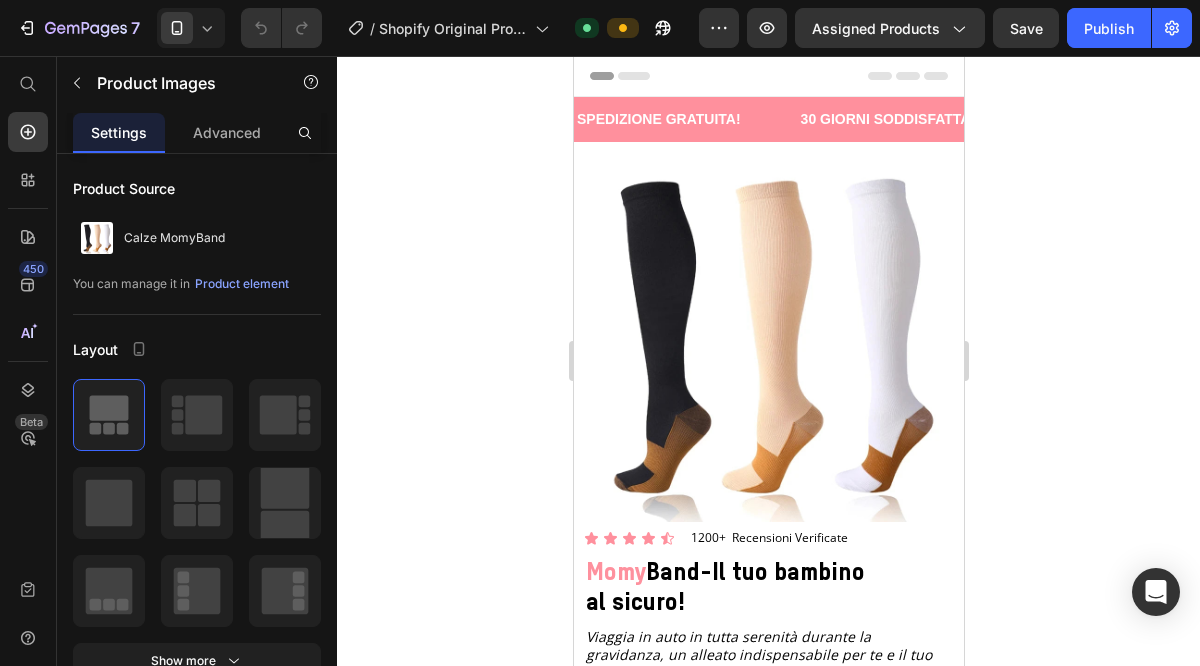 click 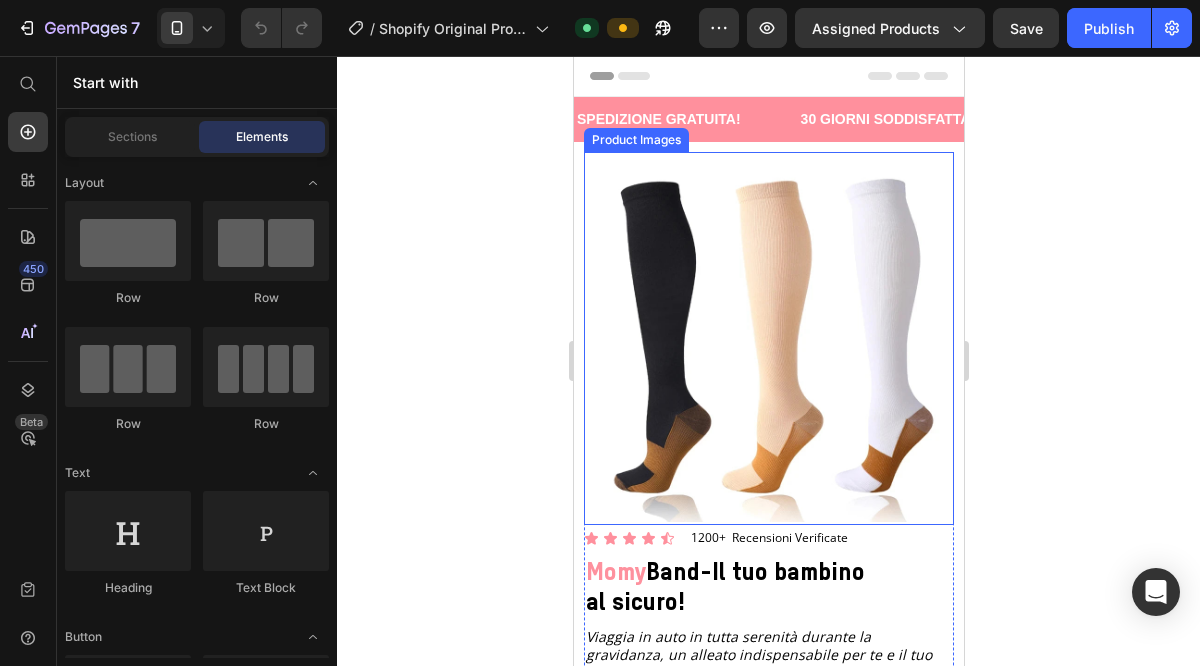 click on "Product Images" at bounding box center [635, 140] 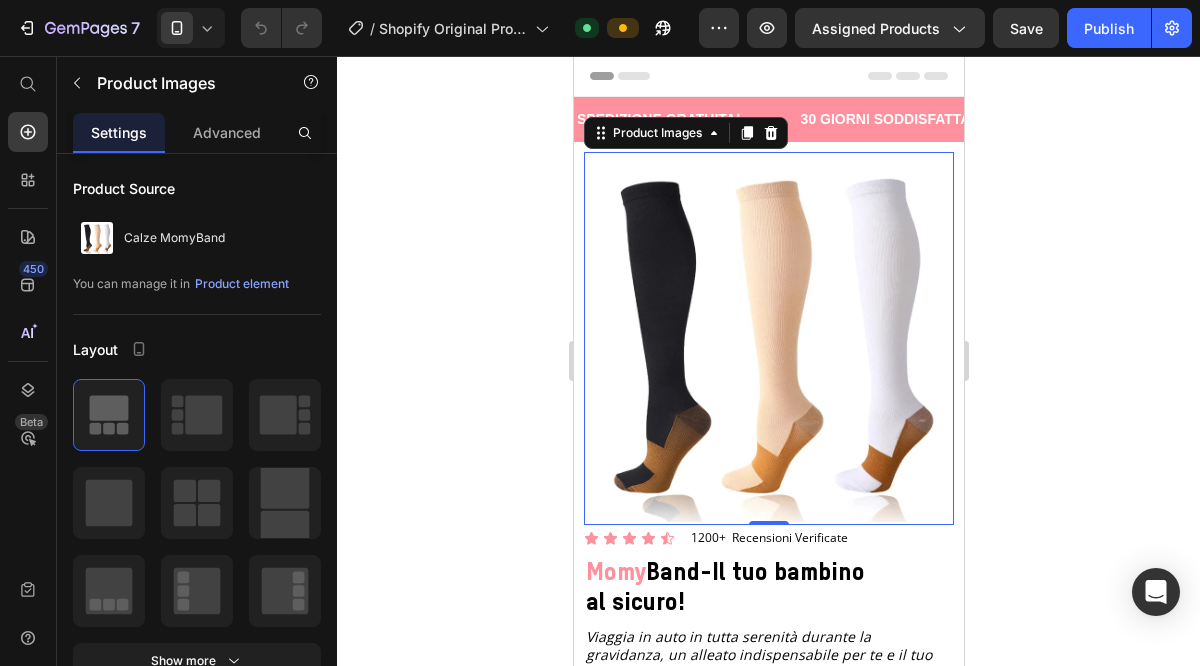 click 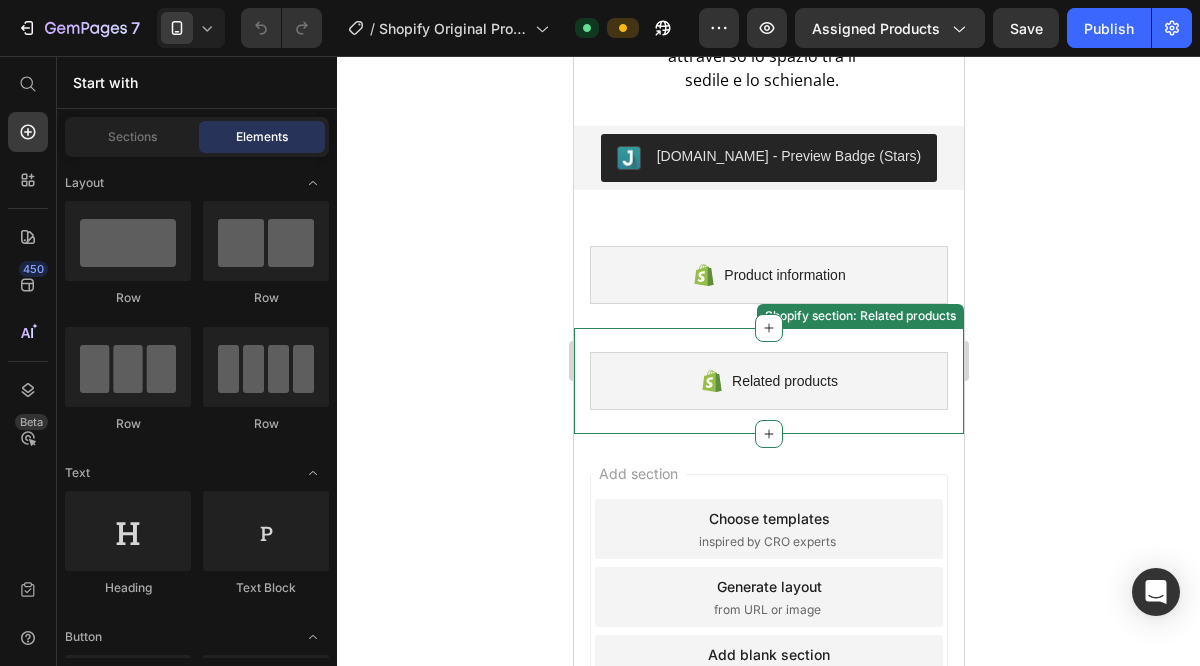 scroll, scrollTop: 2737, scrollLeft: 0, axis: vertical 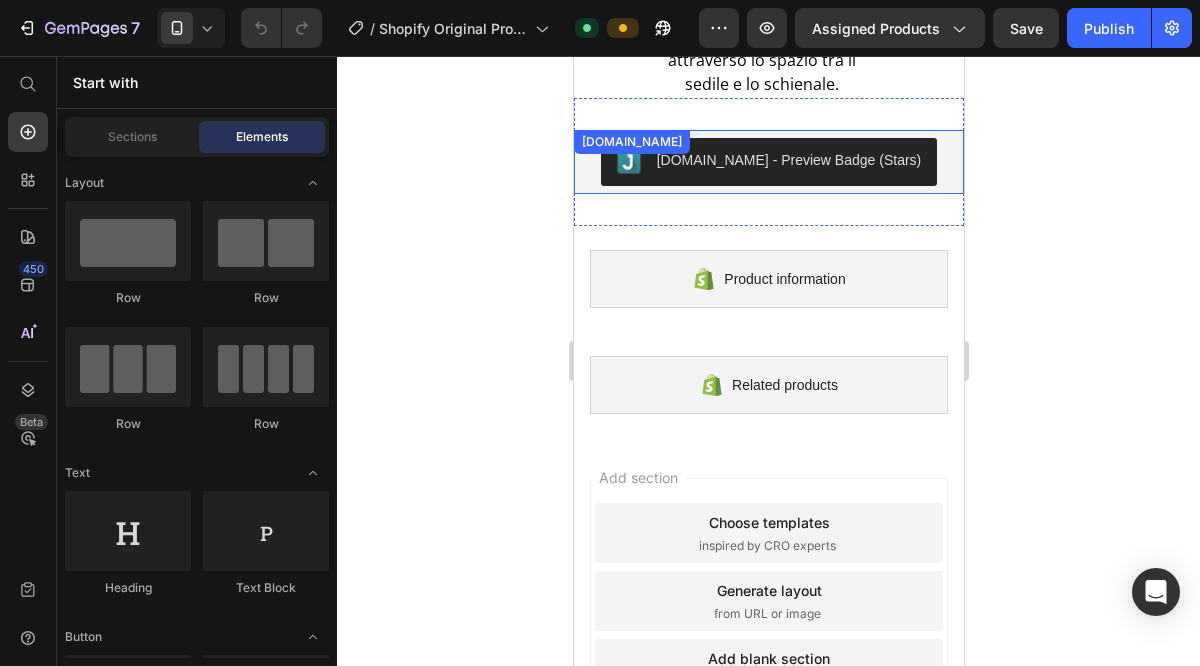 click on "[DOMAIN_NAME] - Preview Badge (Stars)" at bounding box center (768, 162) 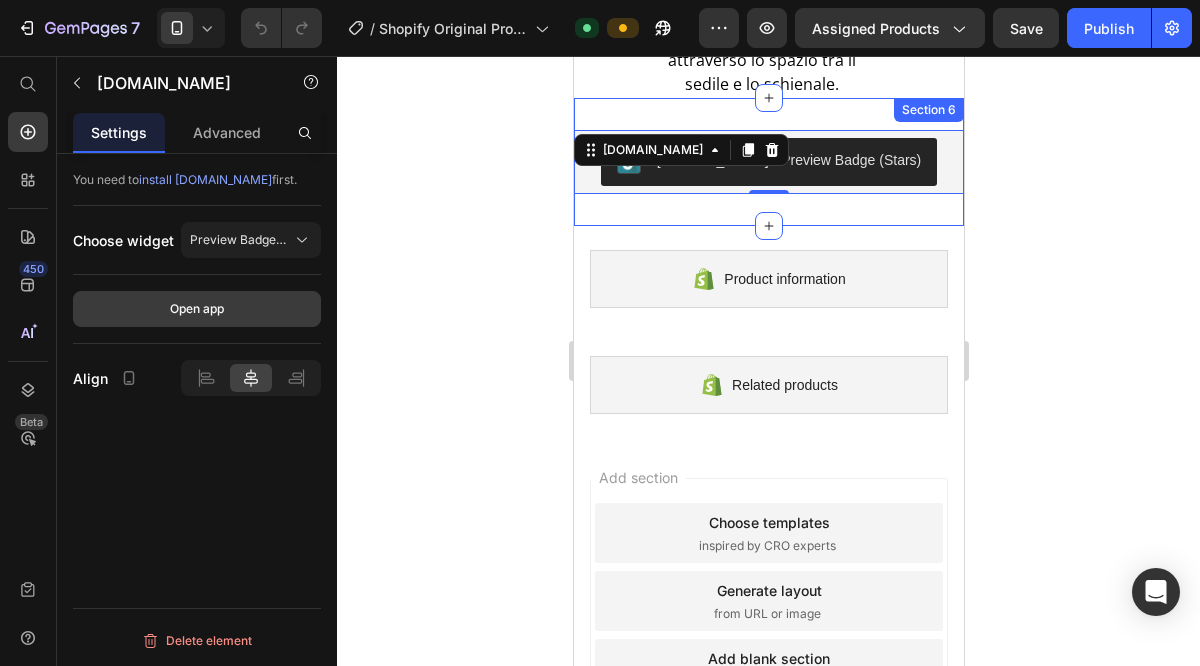 click on "Open app" at bounding box center [197, 309] 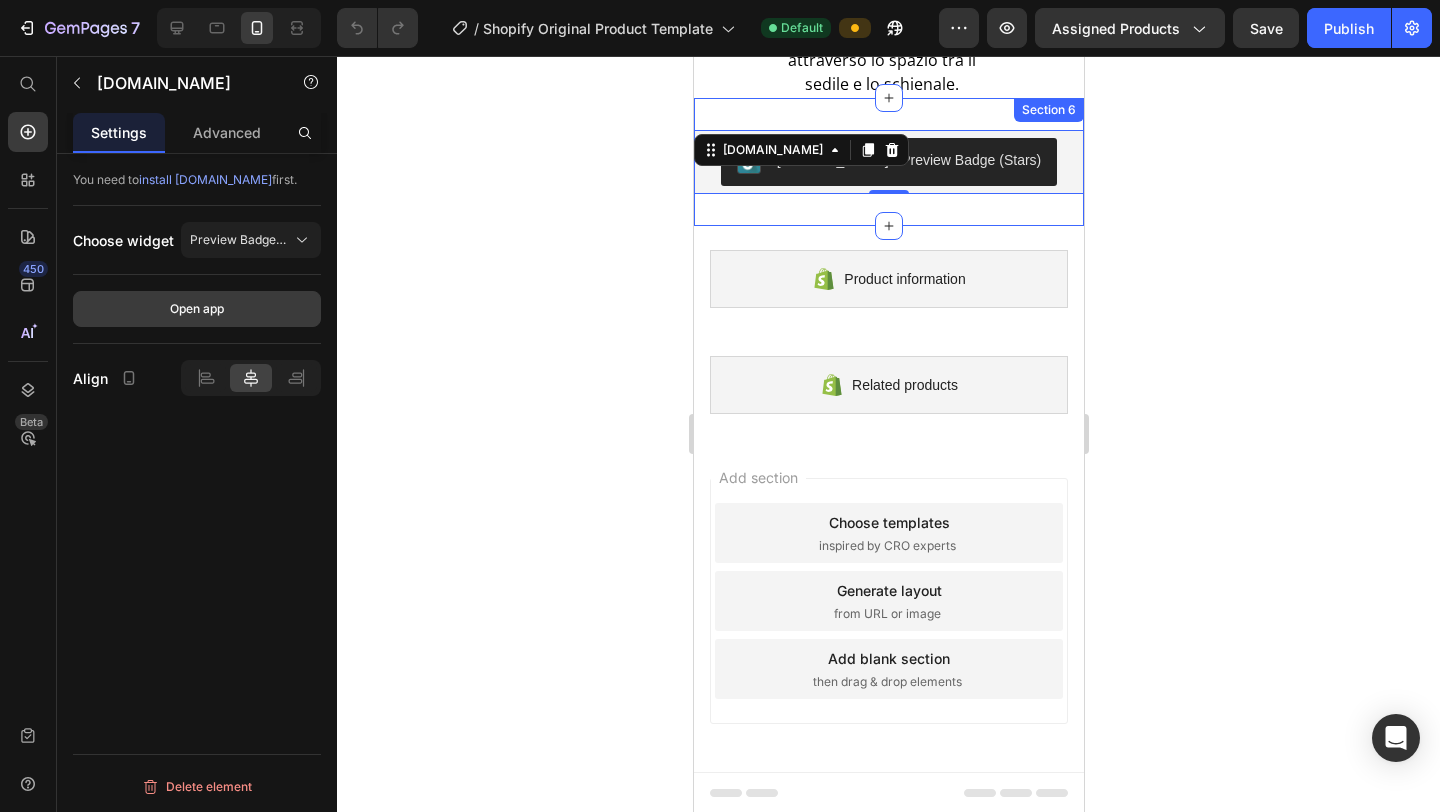 scroll, scrollTop: 2715, scrollLeft: 0, axis: vertical 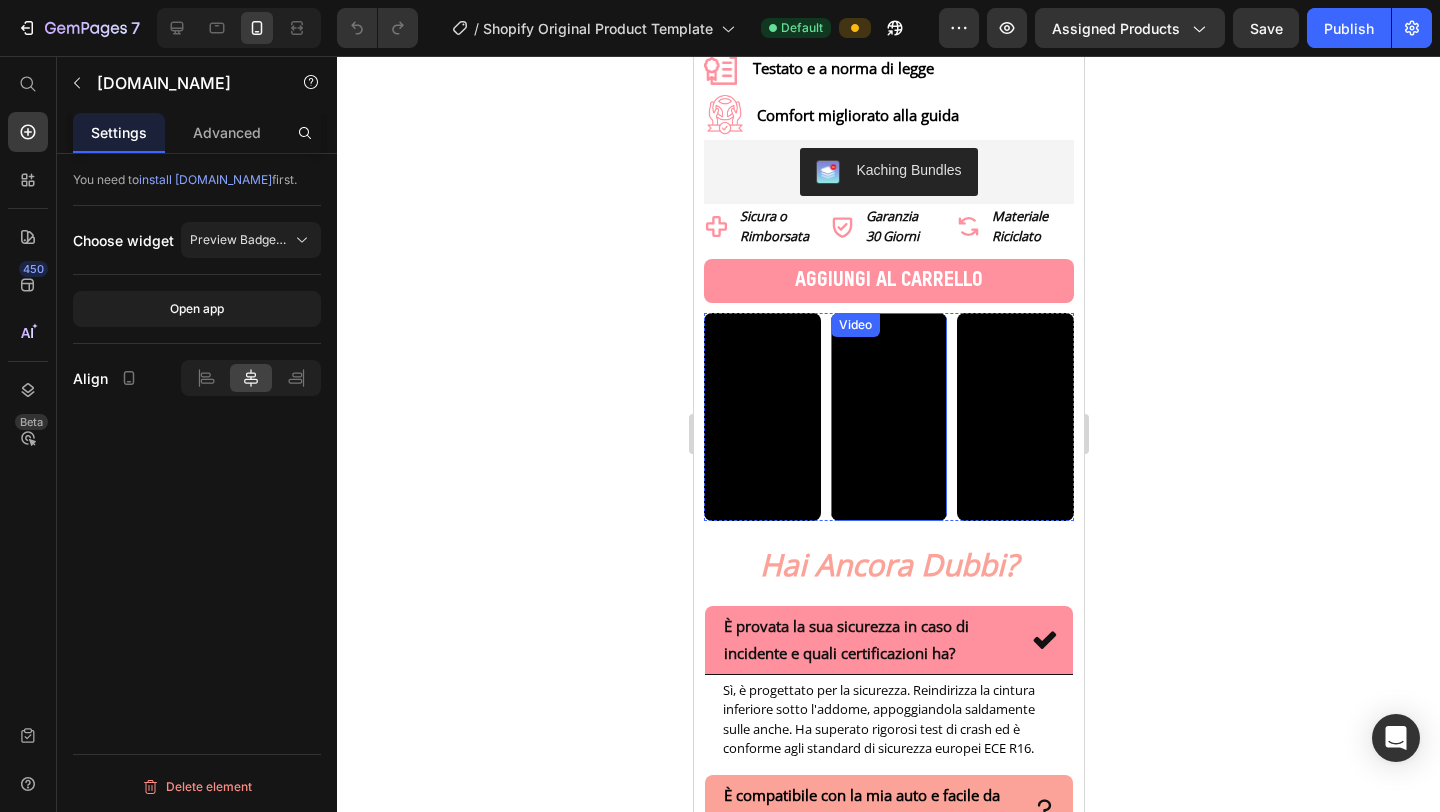 click at bounding box center [888, 416] 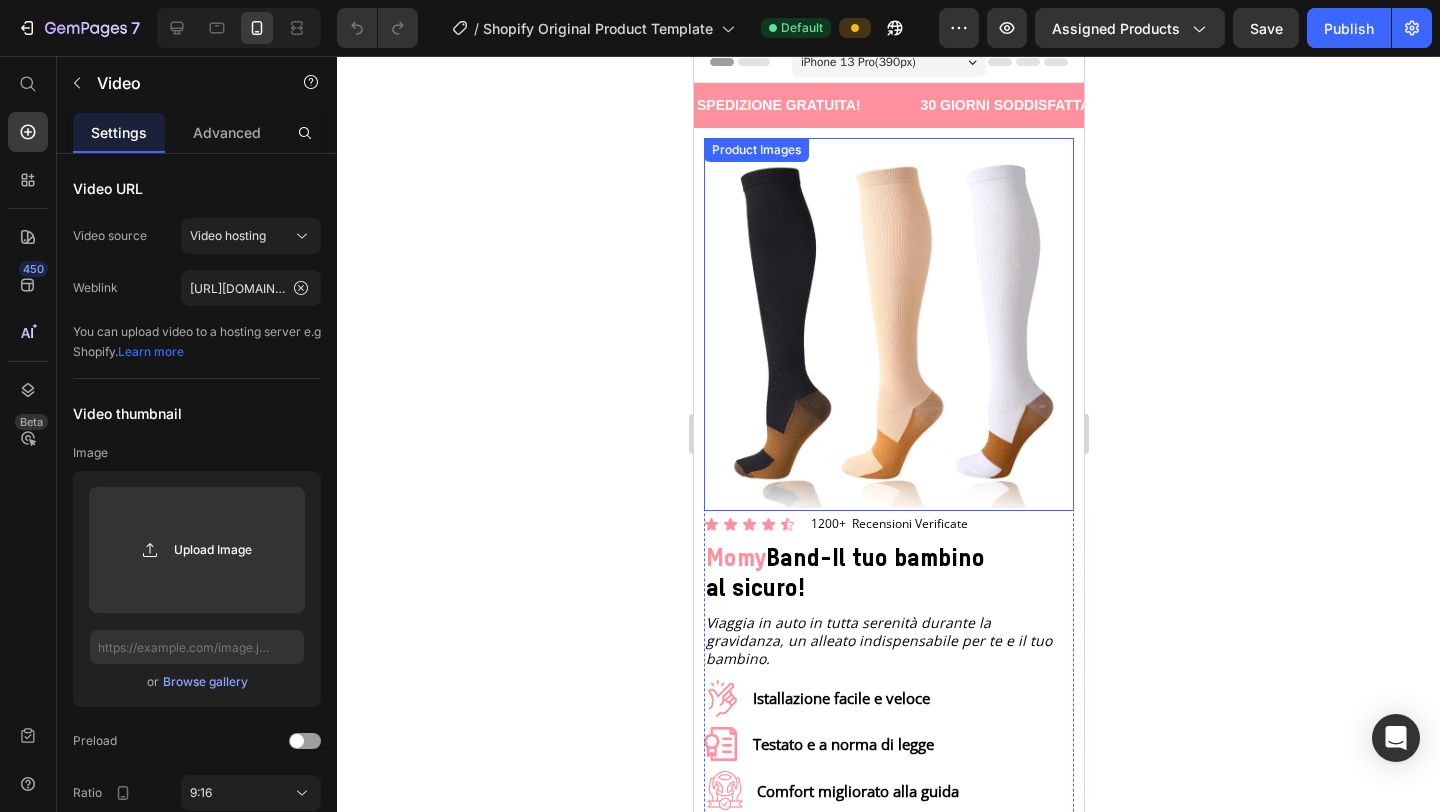 scroll, scrollTop: 0, scrollLeft: 0, axis: both 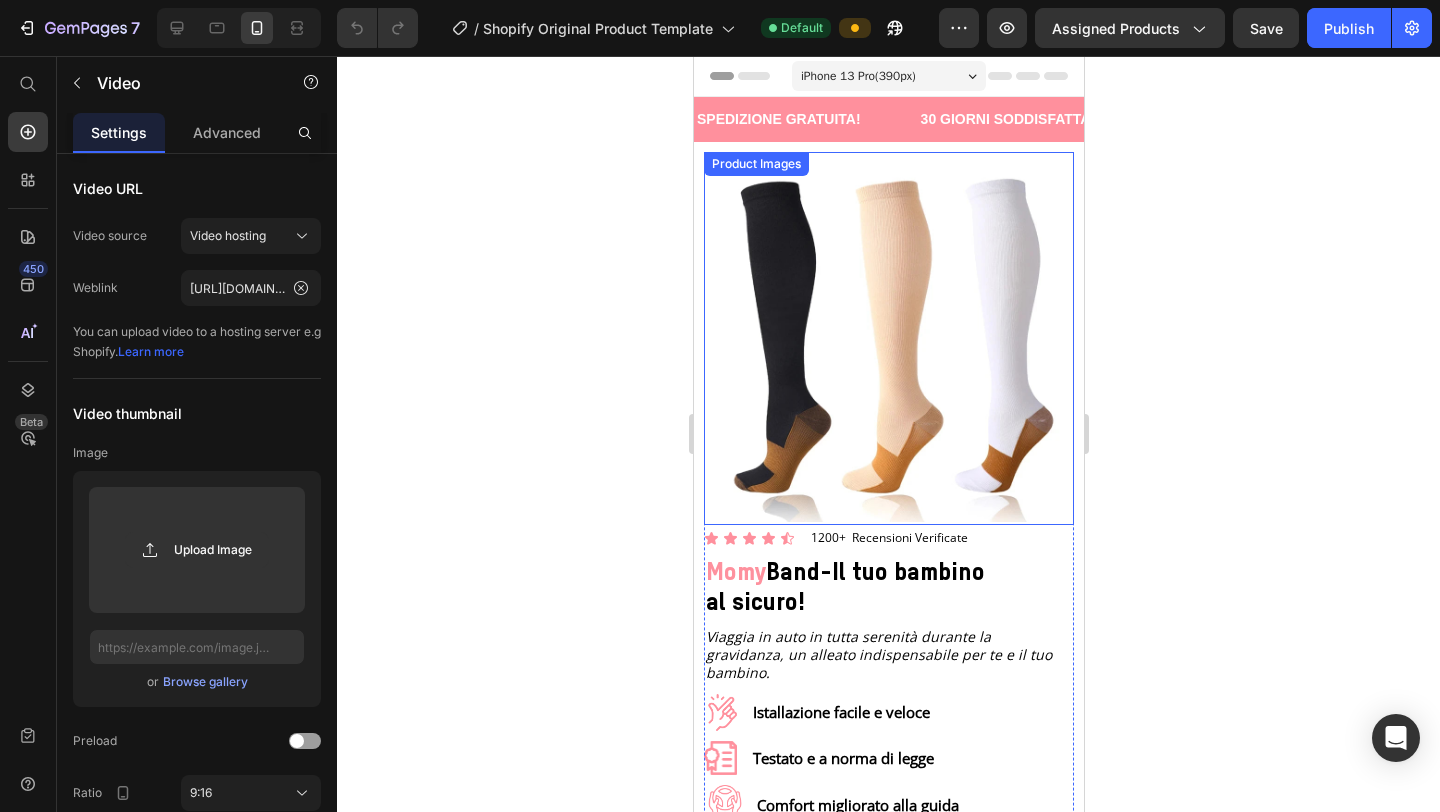 click at bounding box center (888, 337) 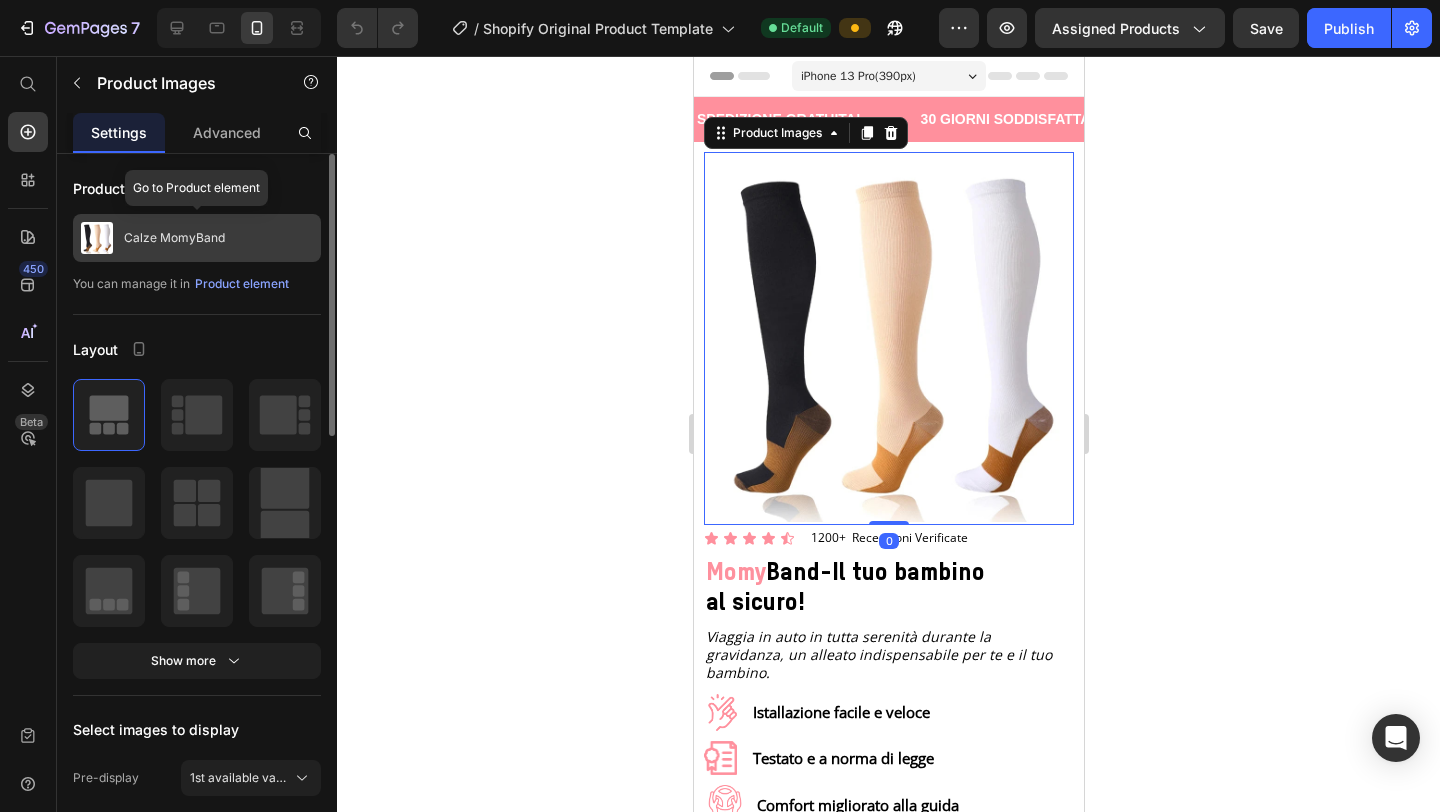 click on "Calze MomyBand" at bounding box center (197, 238) 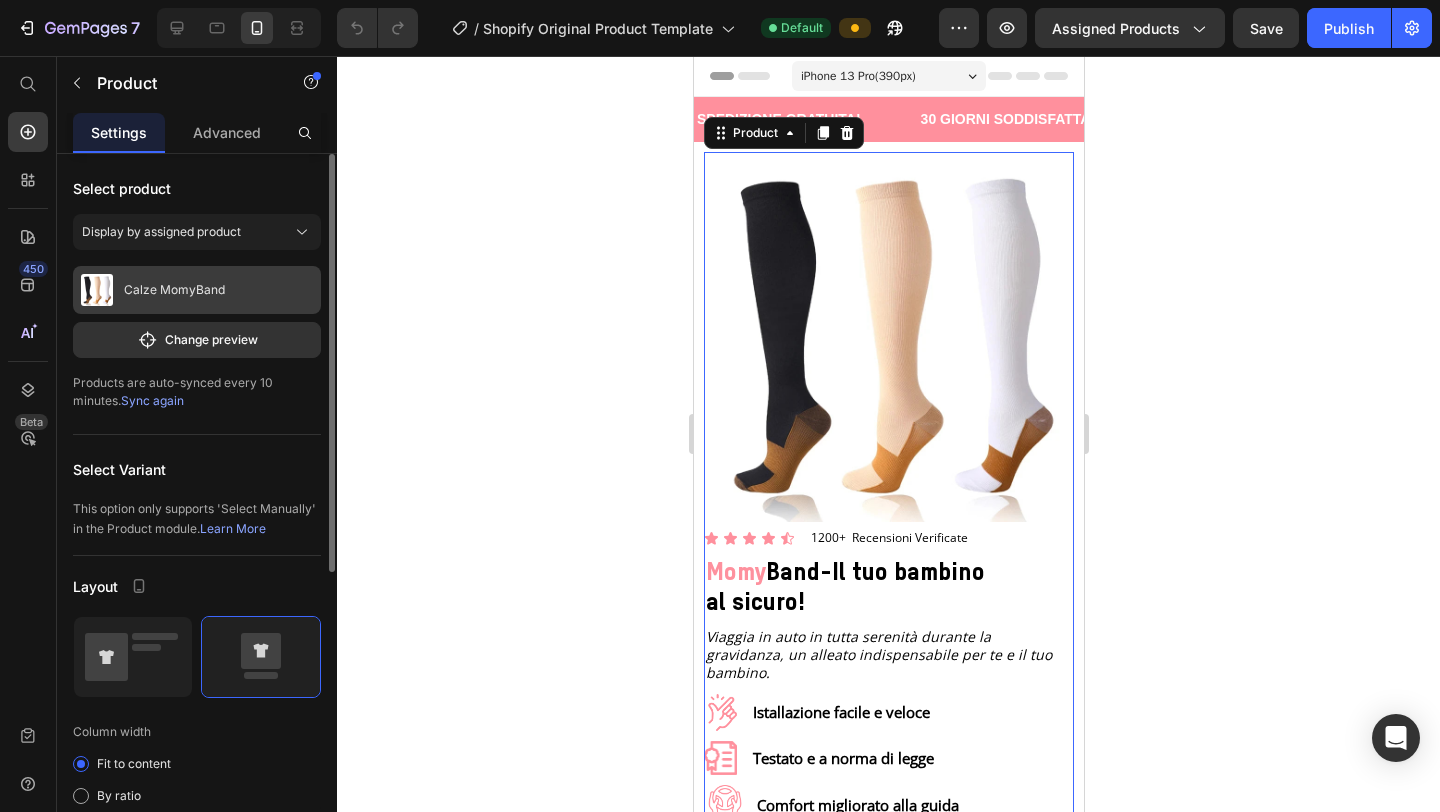 click on "Calze MomyBand" at bounding box center [197, 290] 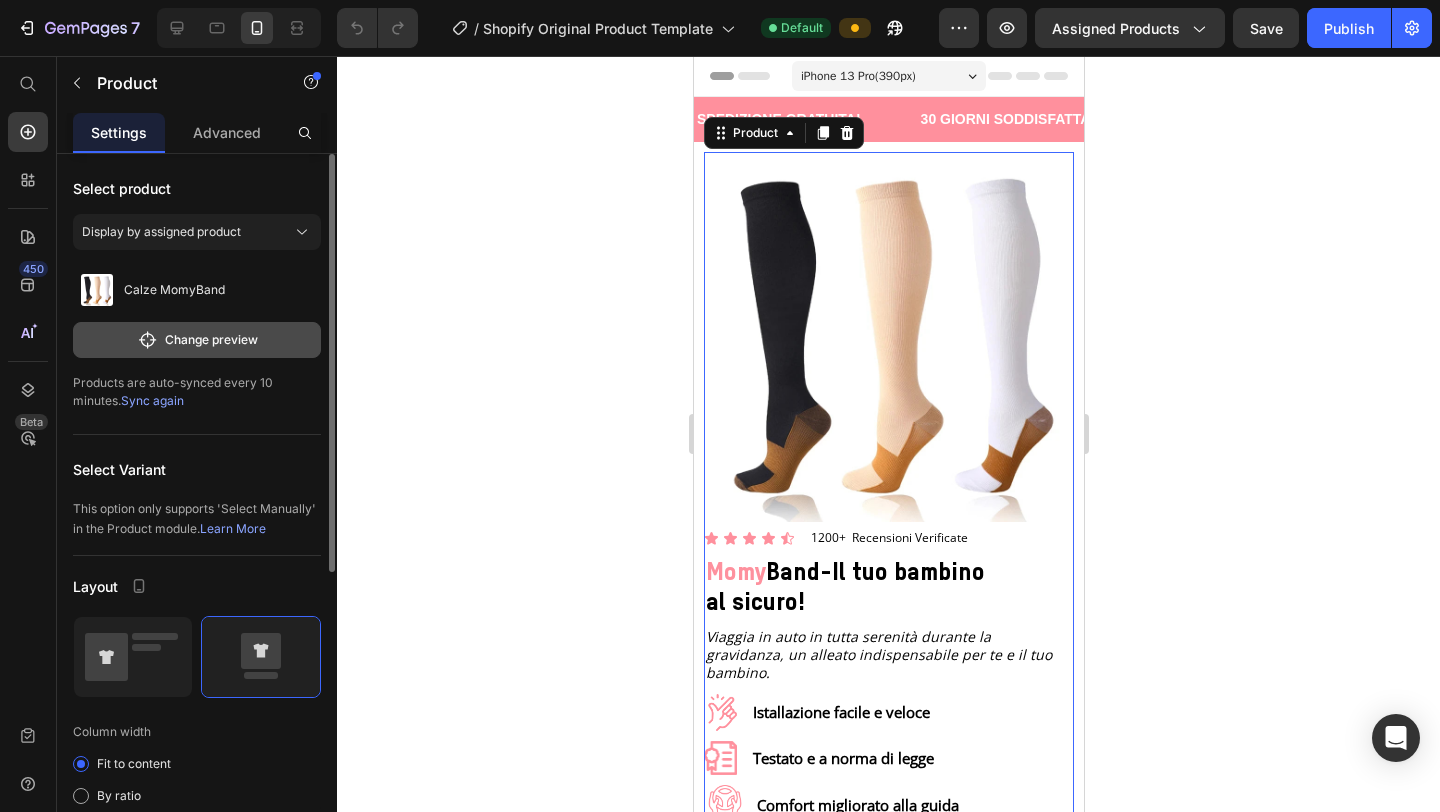 click on "Change preview" at bounding box center (197, 340) 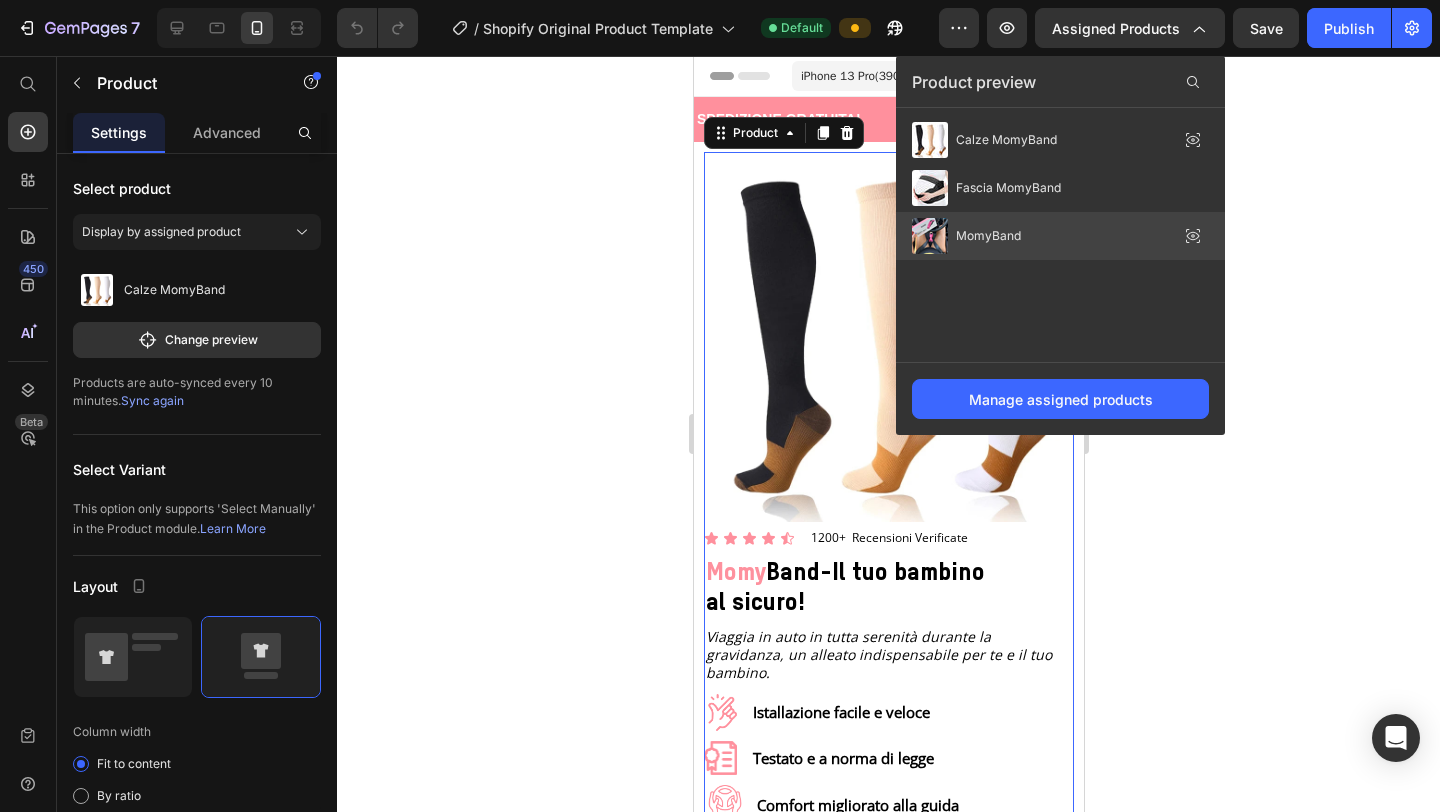 click on "MomyBand" 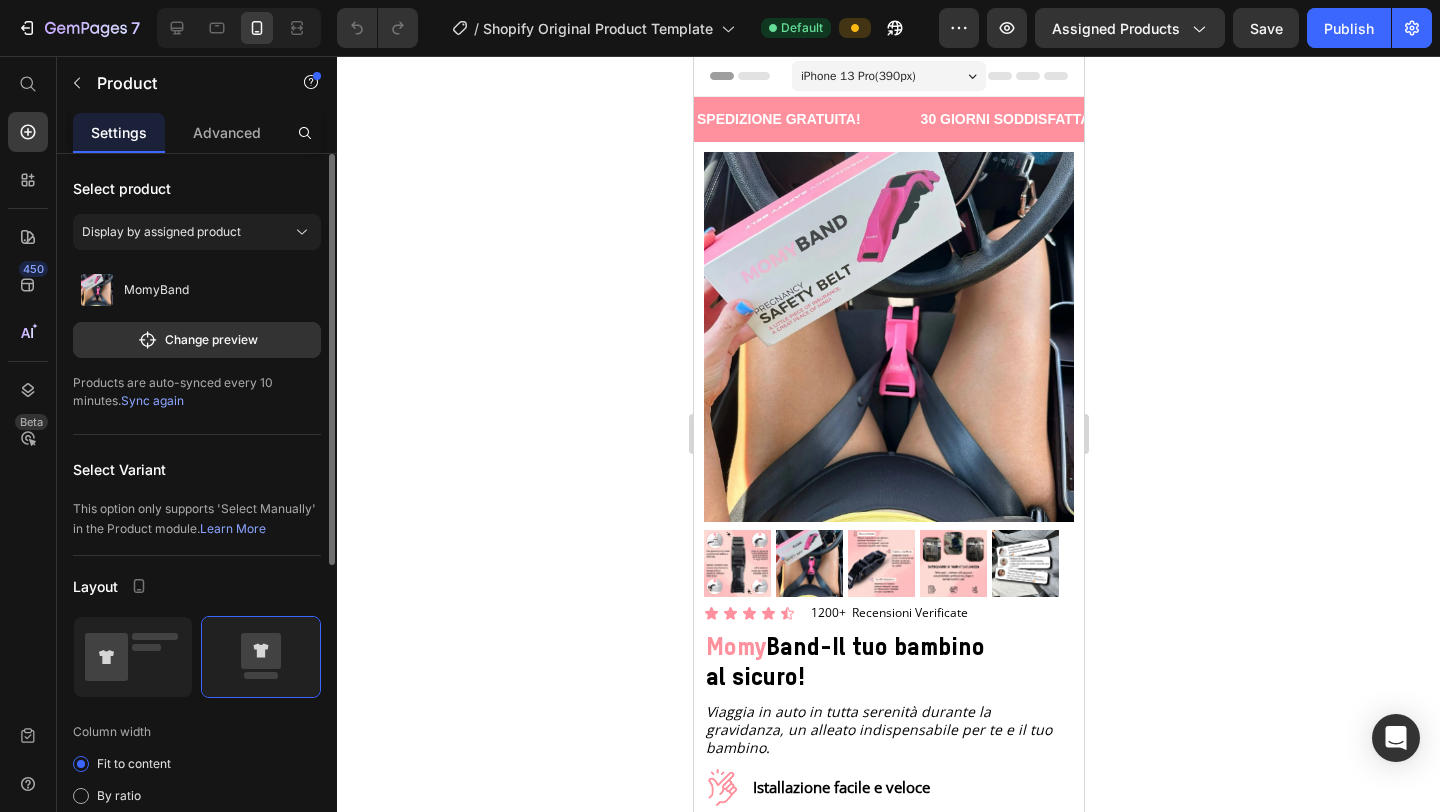 click on "Sync again" at bounding box center [152, 400] 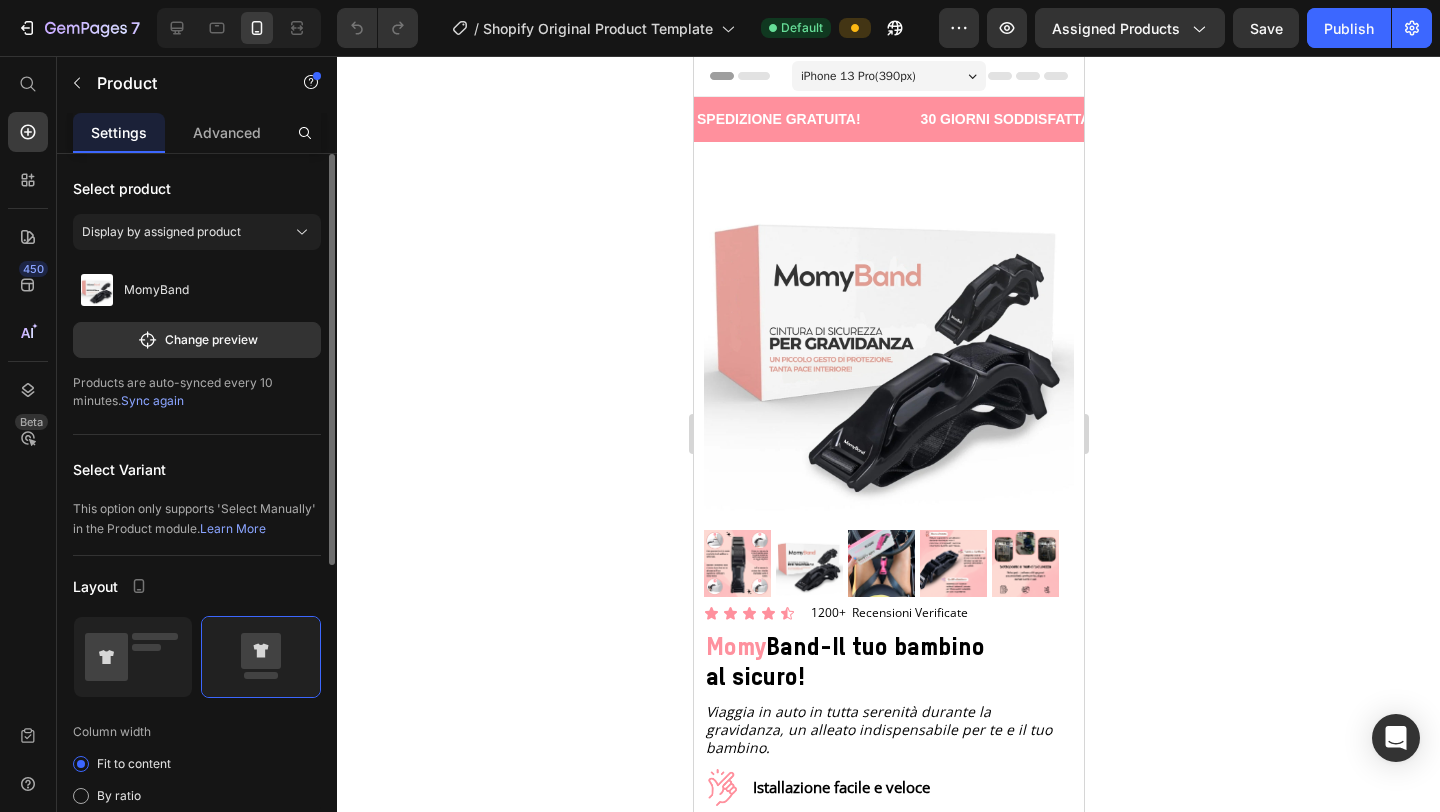 click 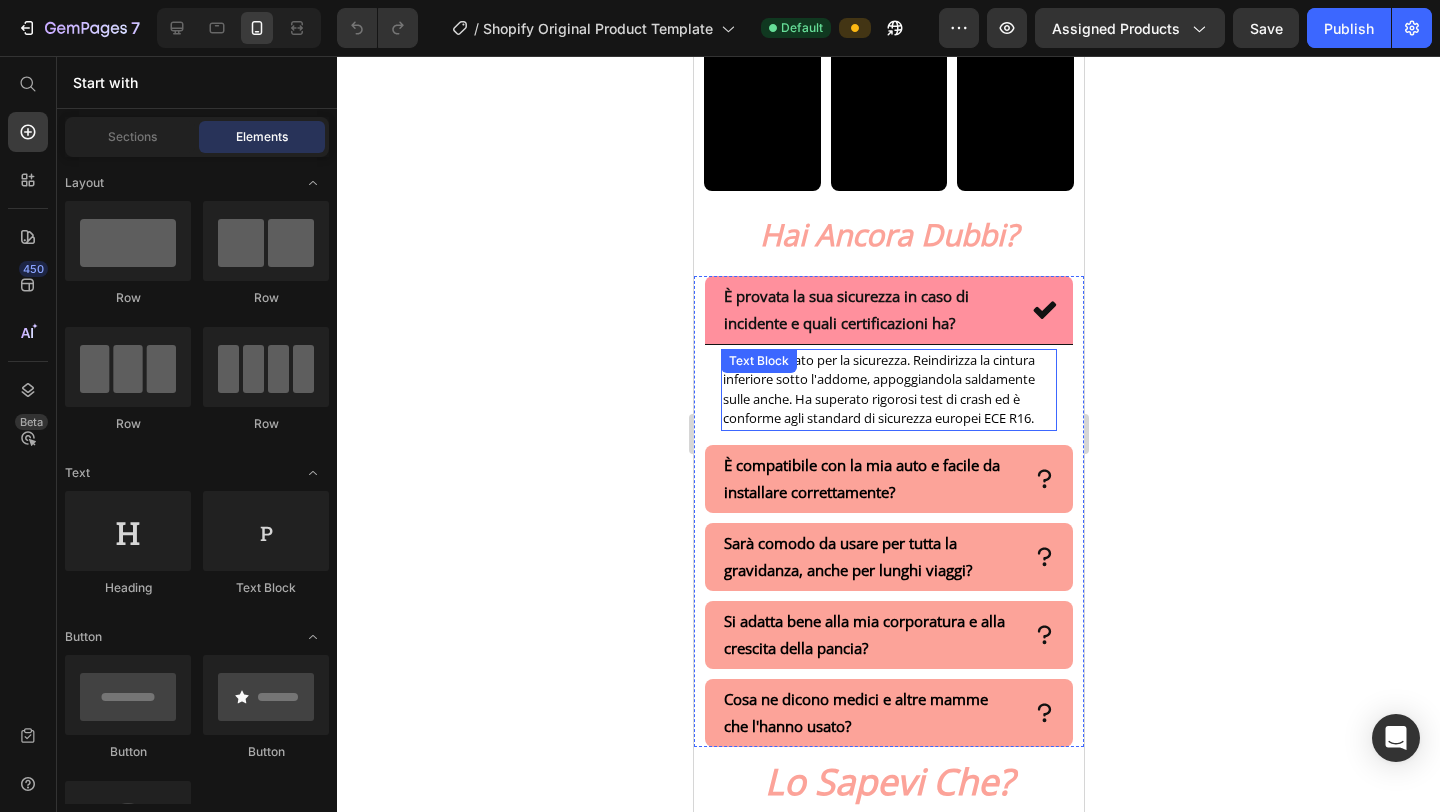 scroll, scrollTop: 1694, scrollLeft: 0, axis: vertical 